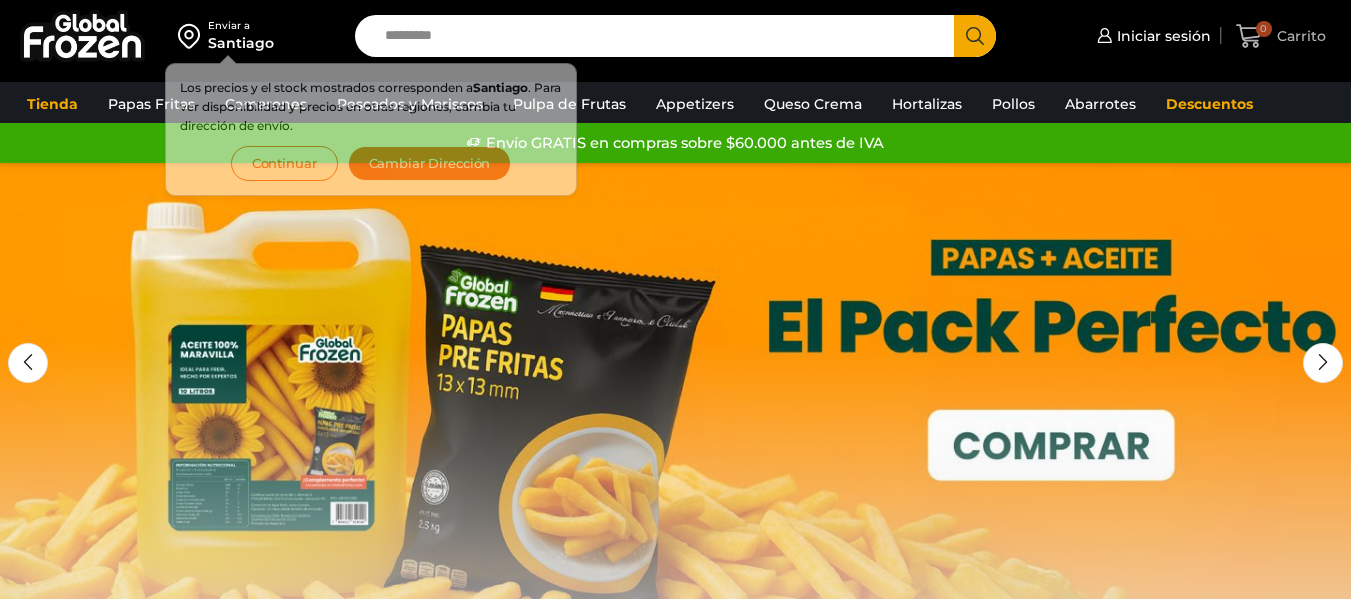 scroll, scrollTop: 0, scrollLeft: 0, axis: both 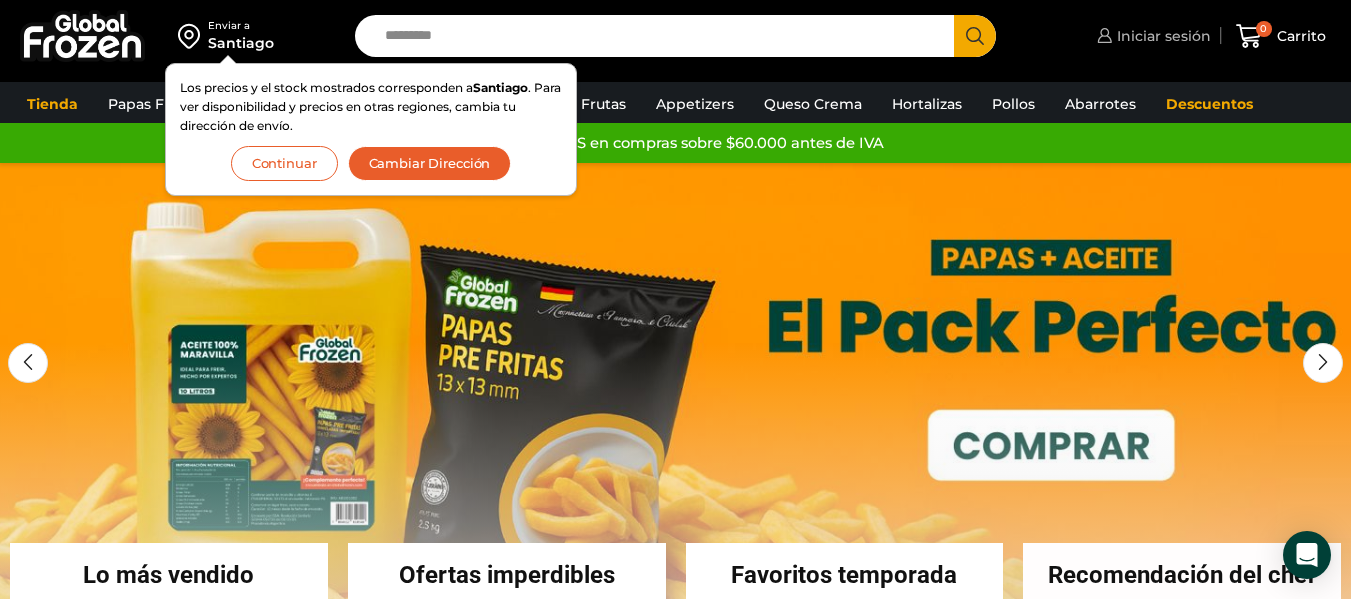 click on "Iniciar sesión" at bounding box center [1151, 36] 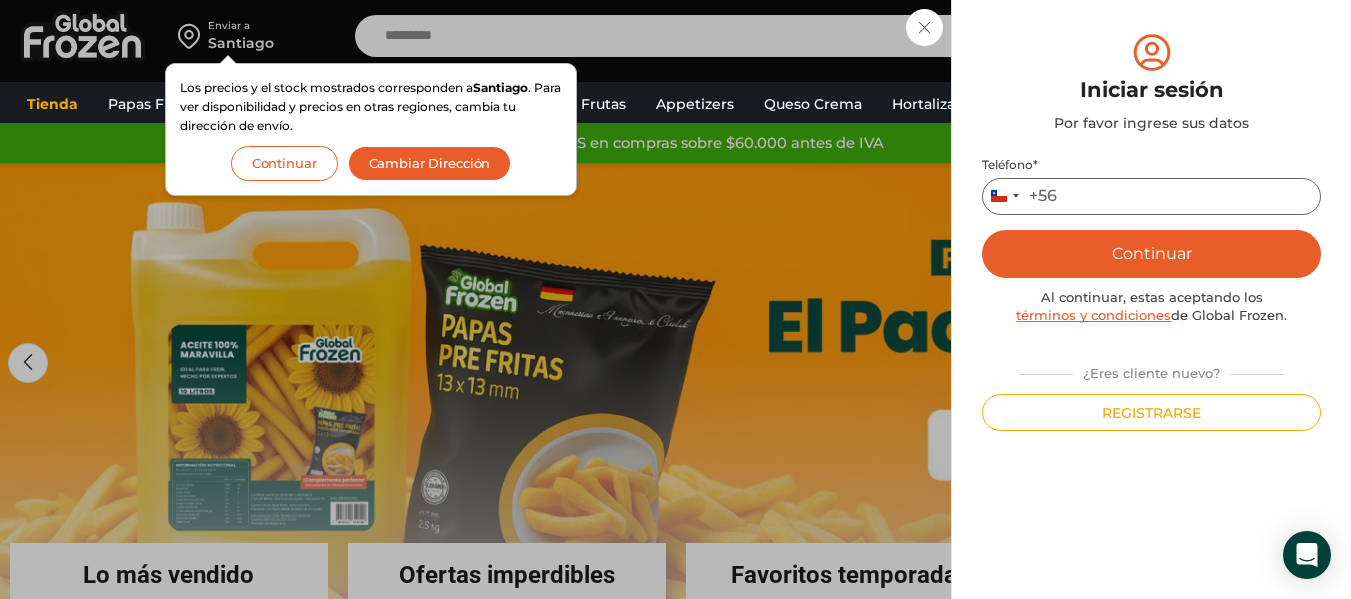 click on "Teléfono
*" at bounding box center [1151, 196] 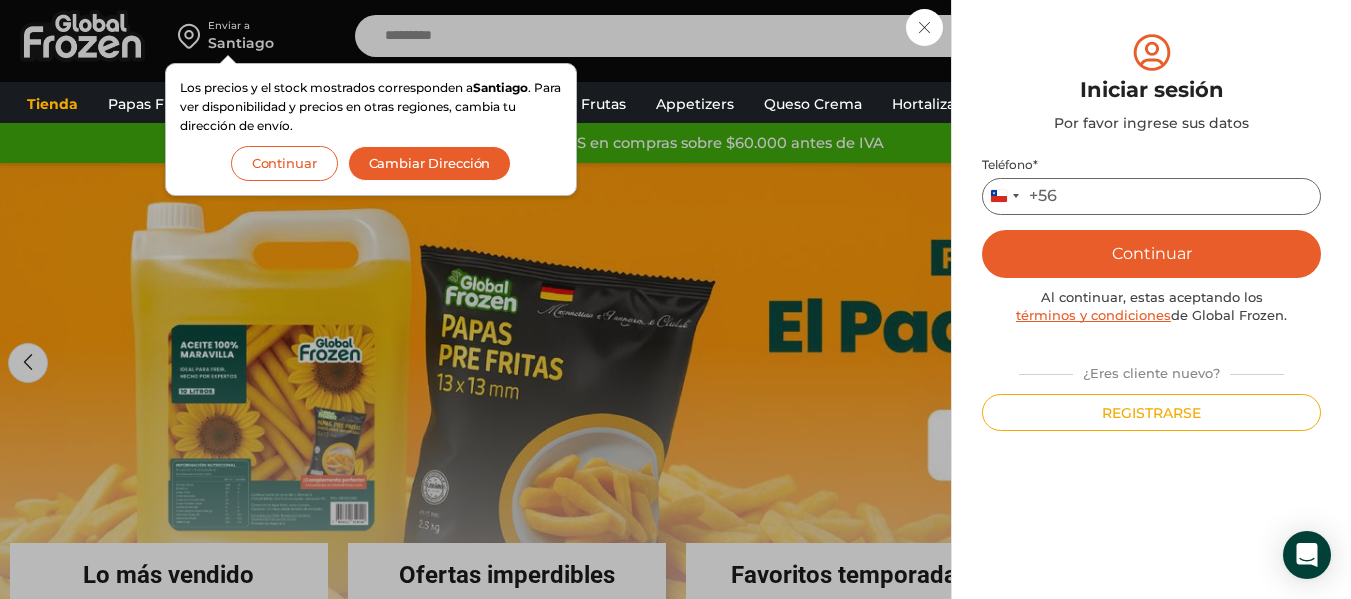 type on "*********" 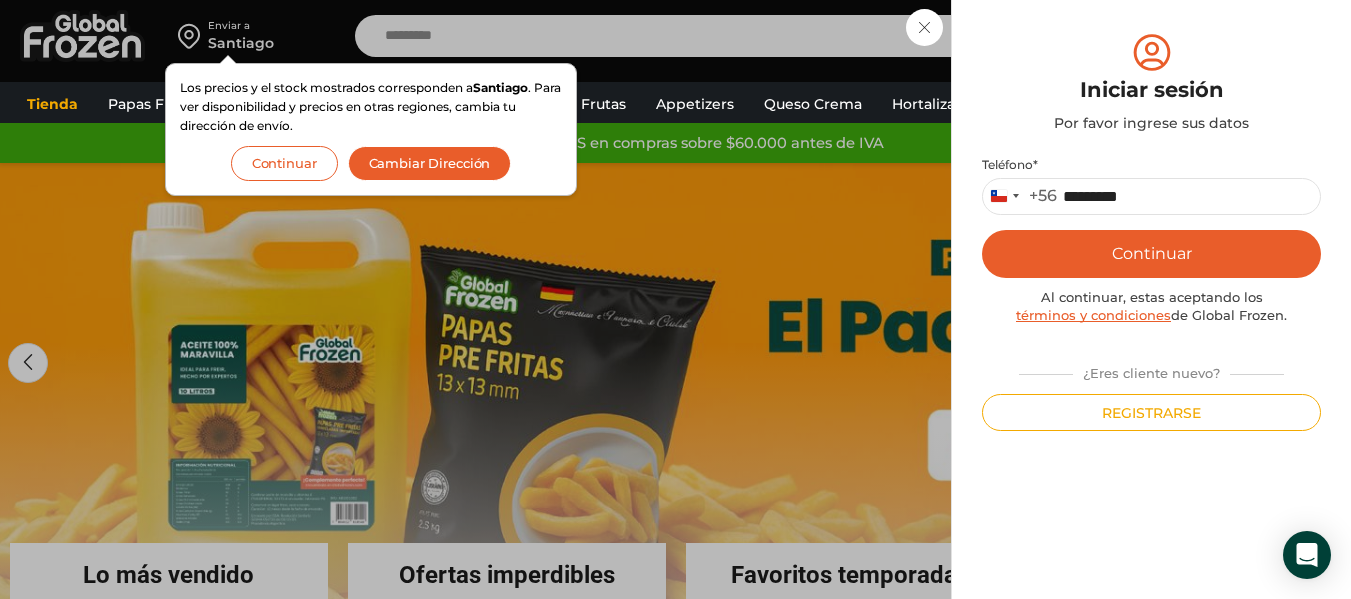 click on "Continuar" at bounding box center [1151, 254] 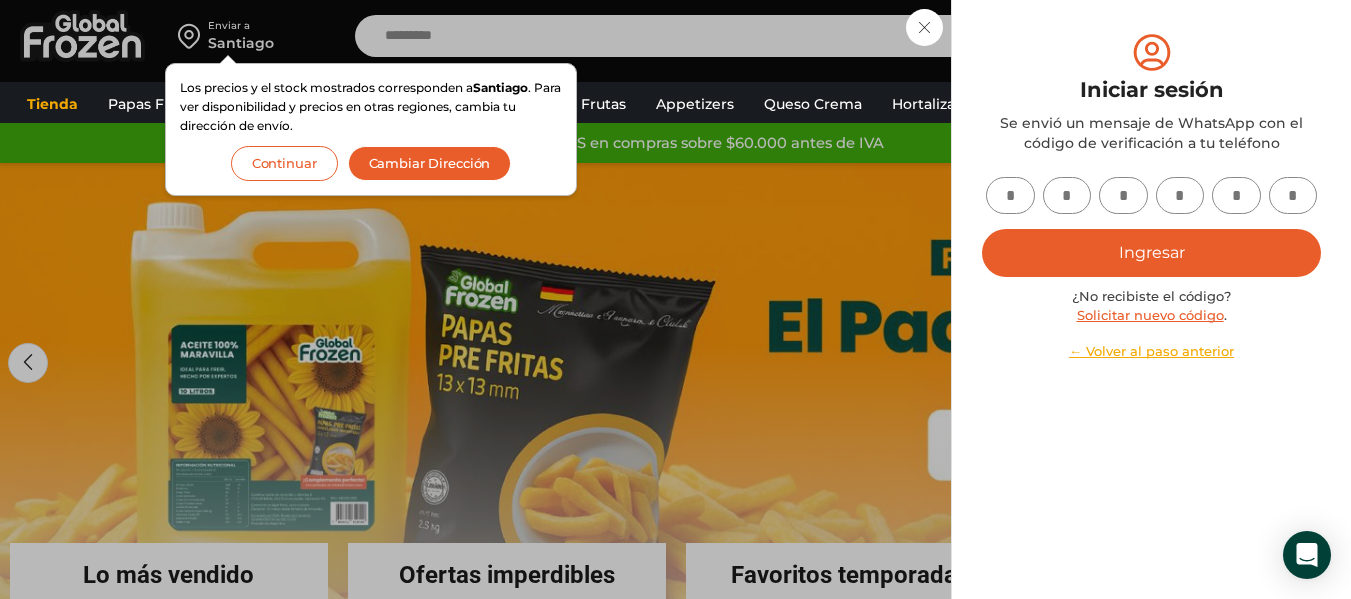 click at bounding box center [1010, 195] 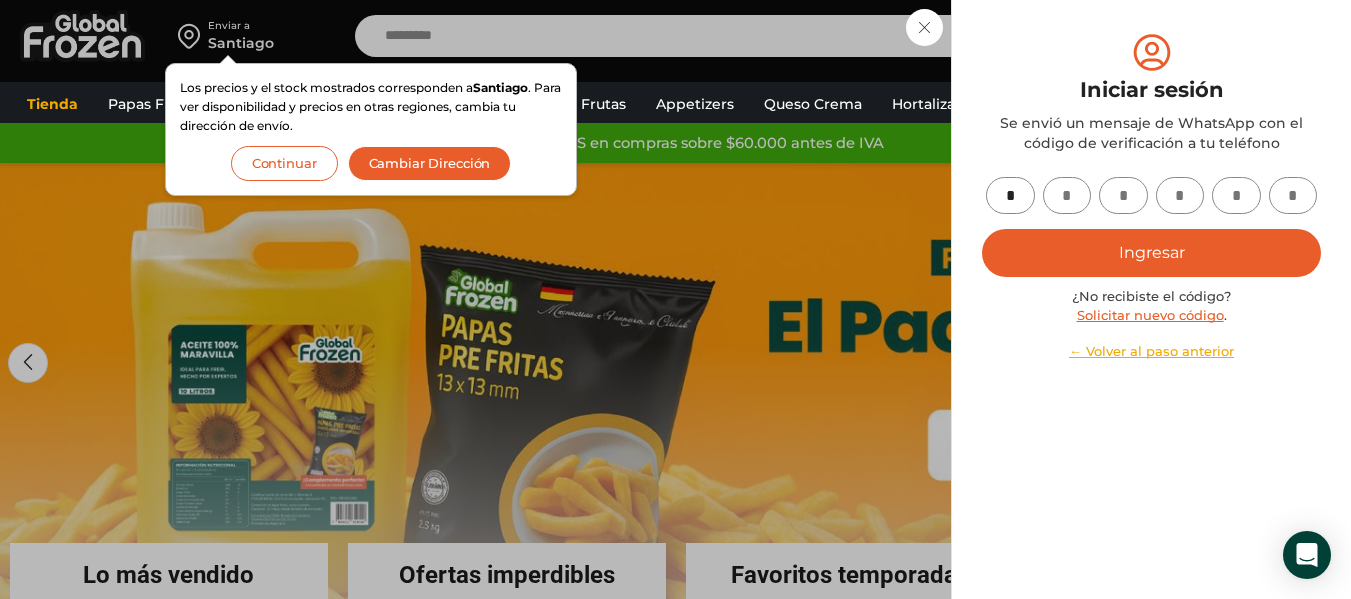 type on "*" 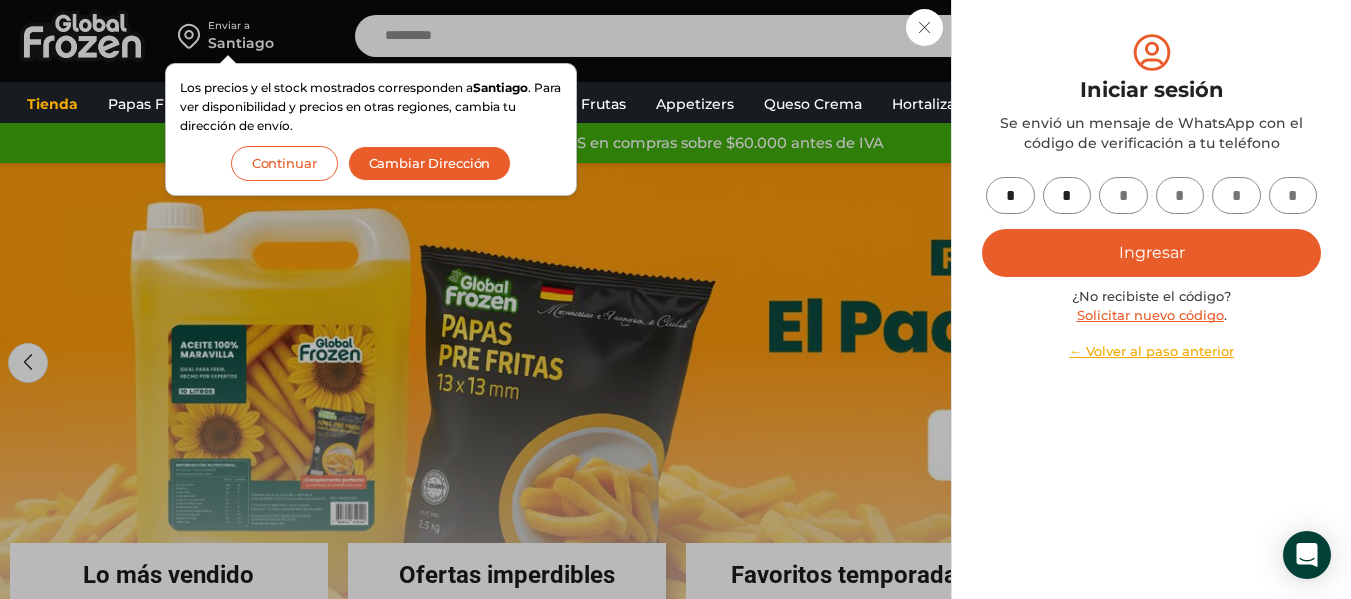 type on "*" 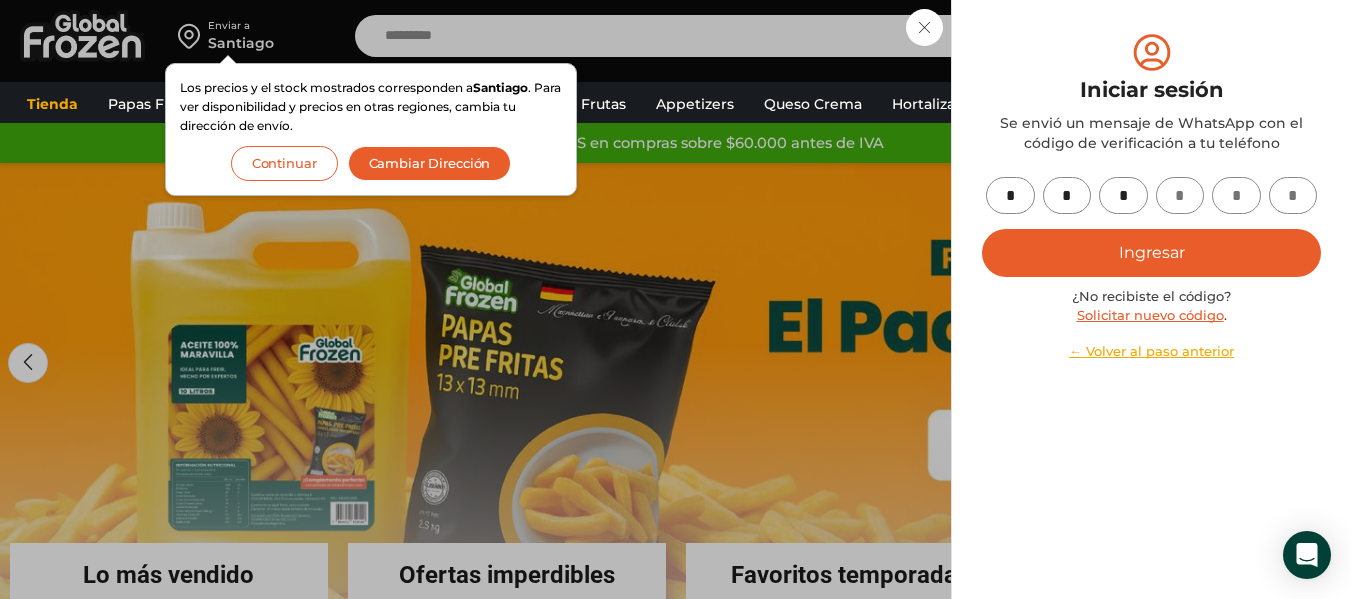 type on "*" 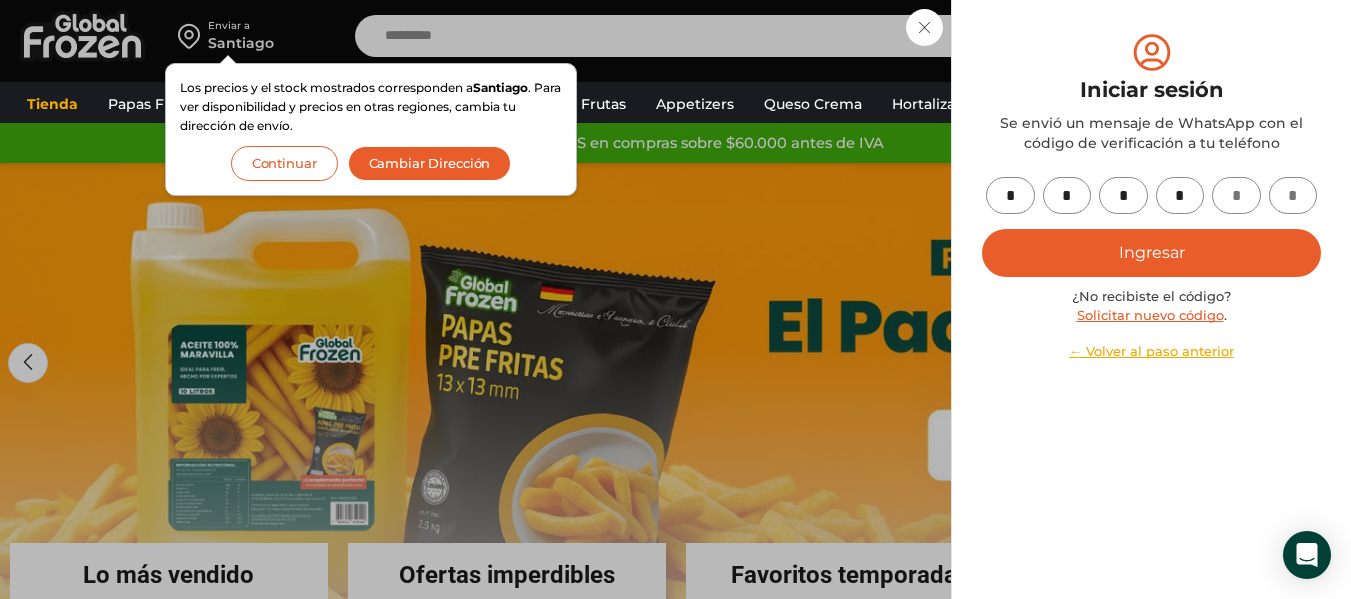 type on "*" 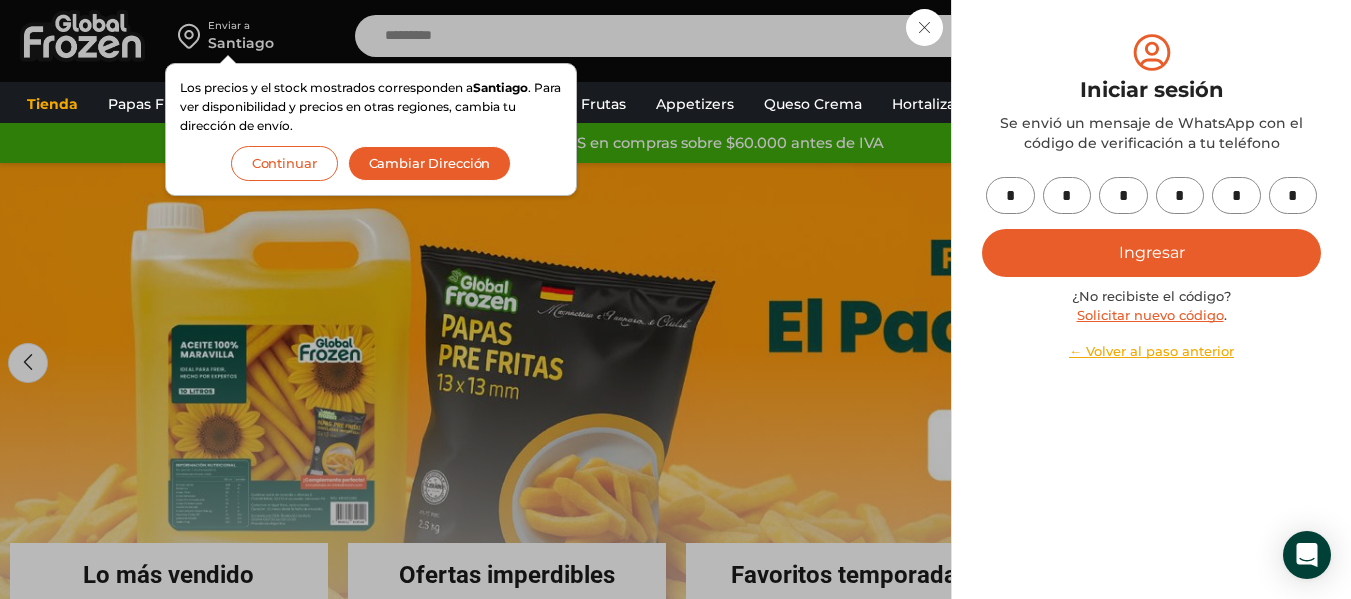 type on "*" 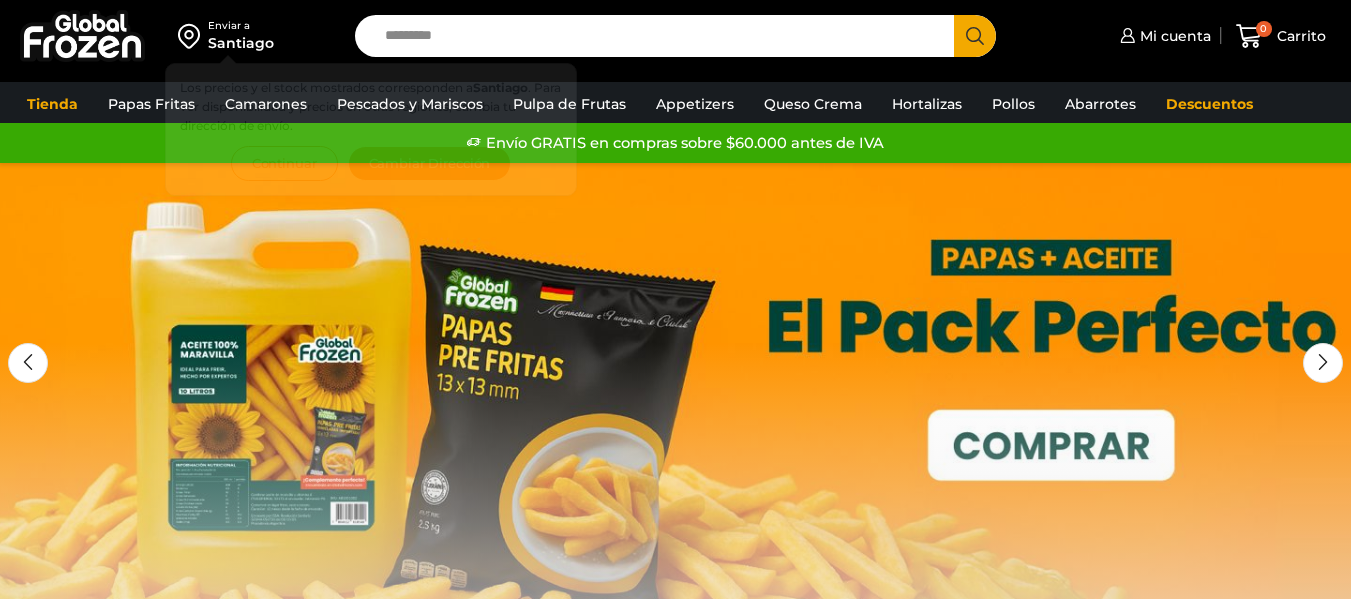 scroll, scrollTop: 0, scrollLeft: 0, axis: both 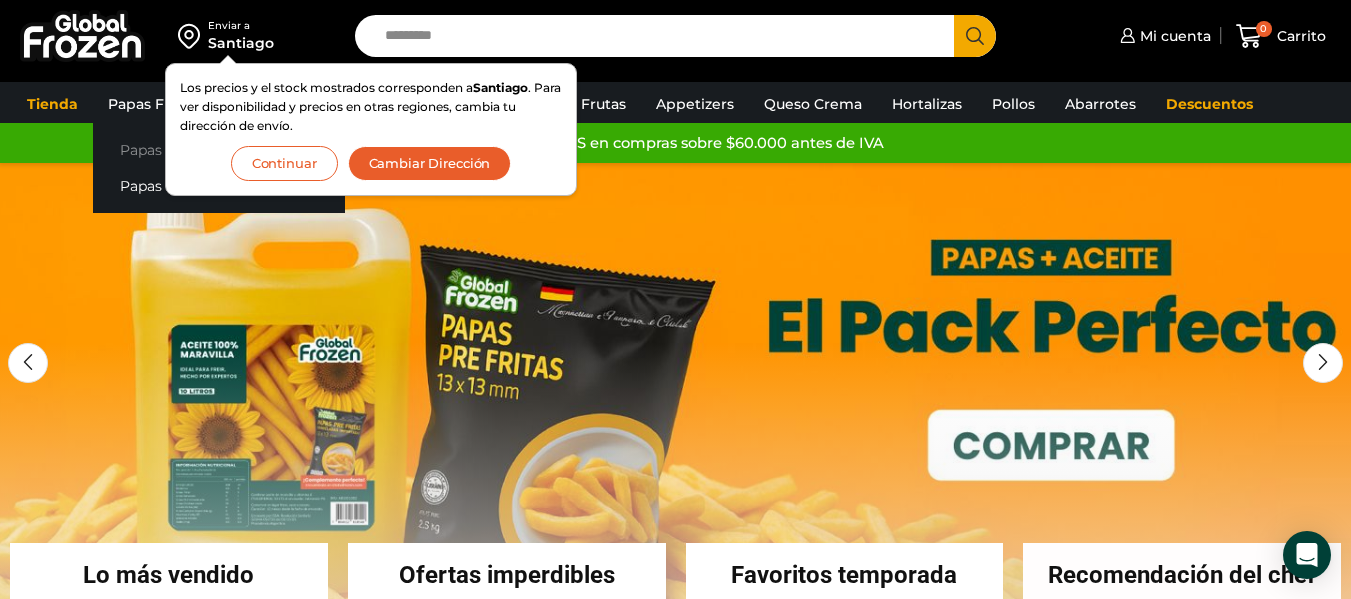 click on "Papas Bastón" at bounding box center [219, 149] 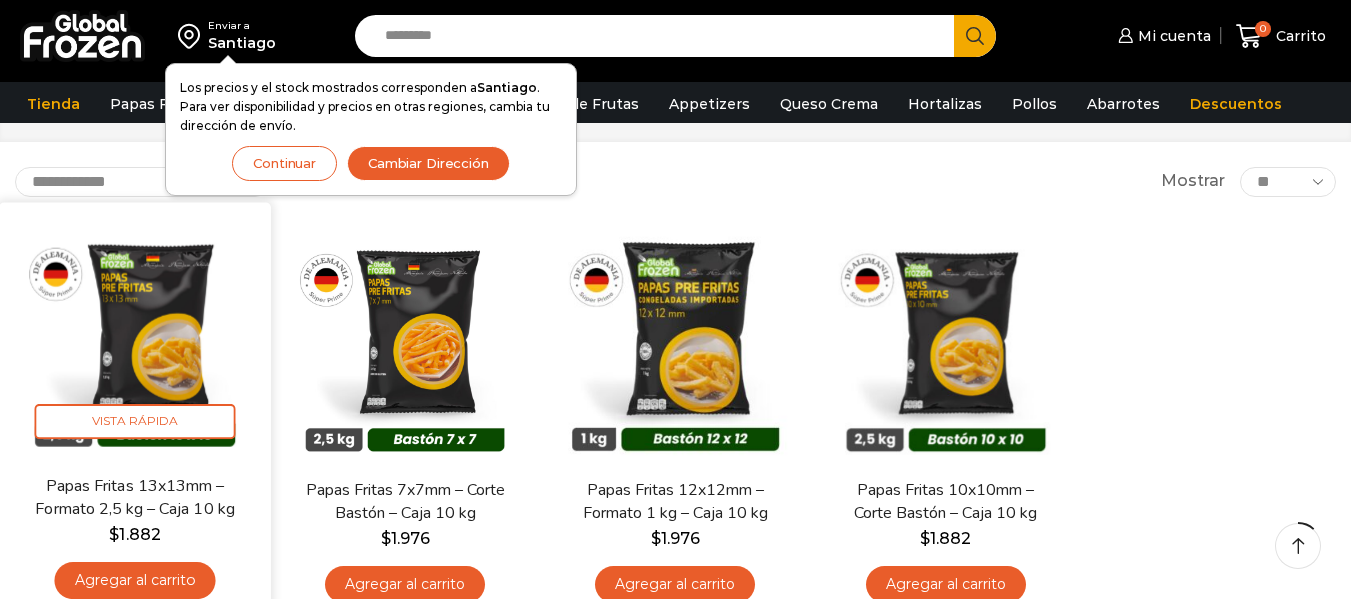 scroll, scrollTop: 100, scrollLeft: 0, axis: vertical 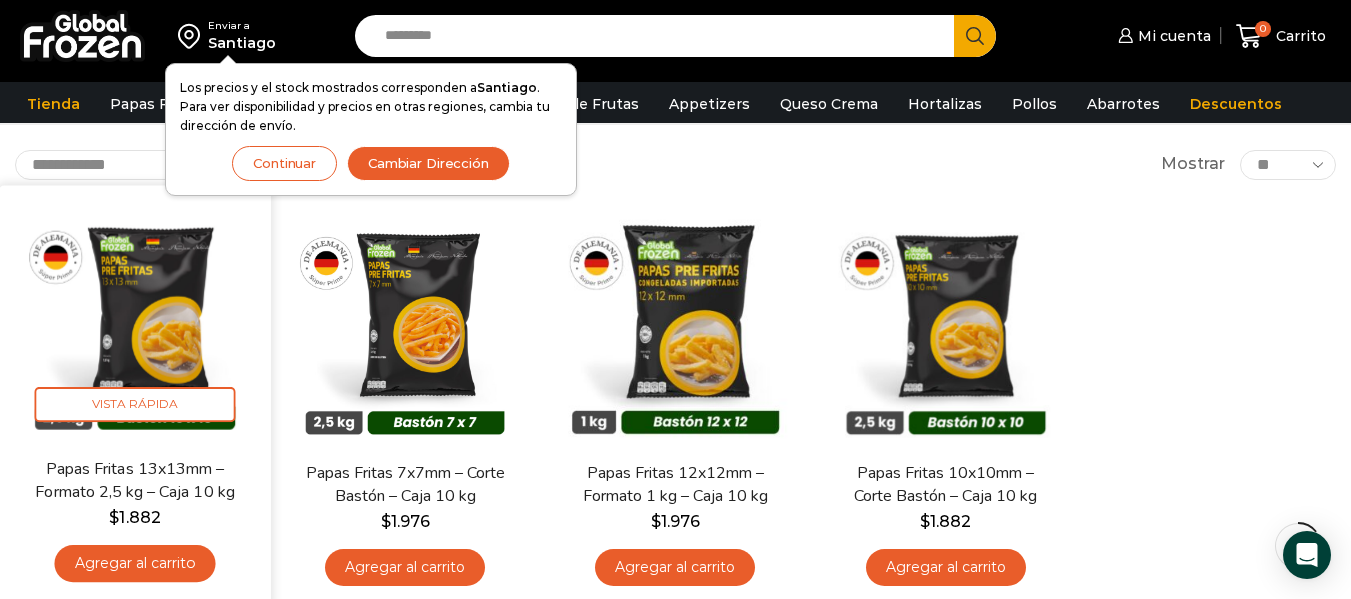 click on "Agregar al carrito" at bounding box center (135, 563) 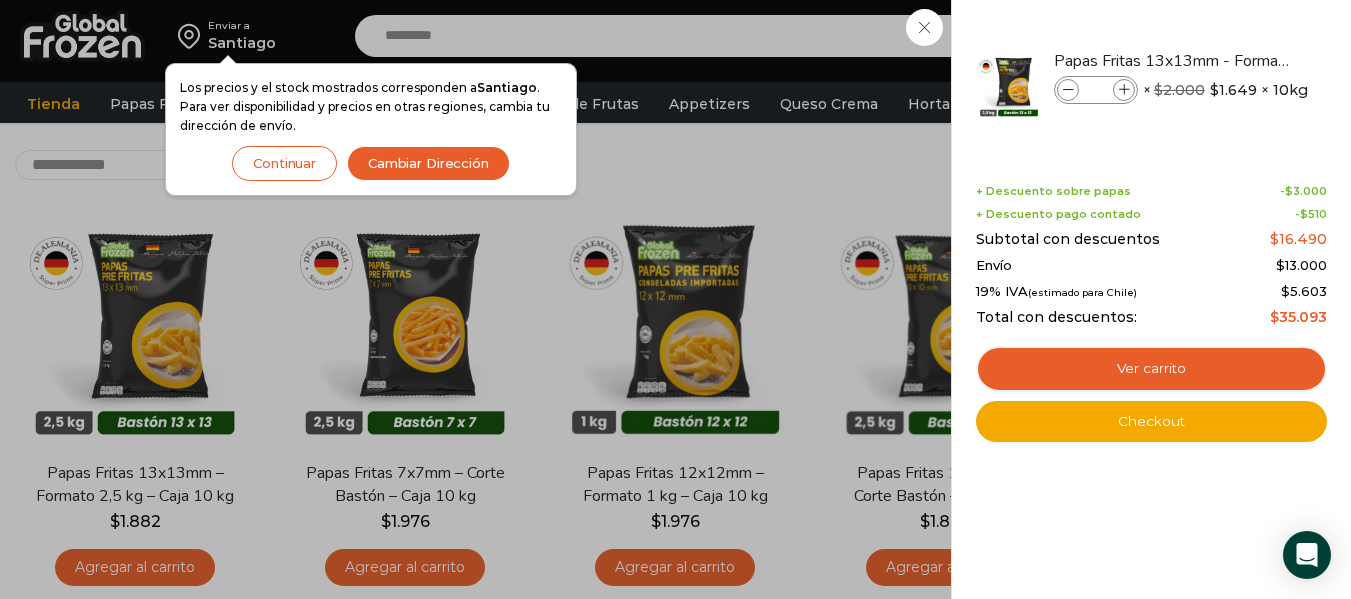 click on "Continuar" at bounding box center [284, 163] 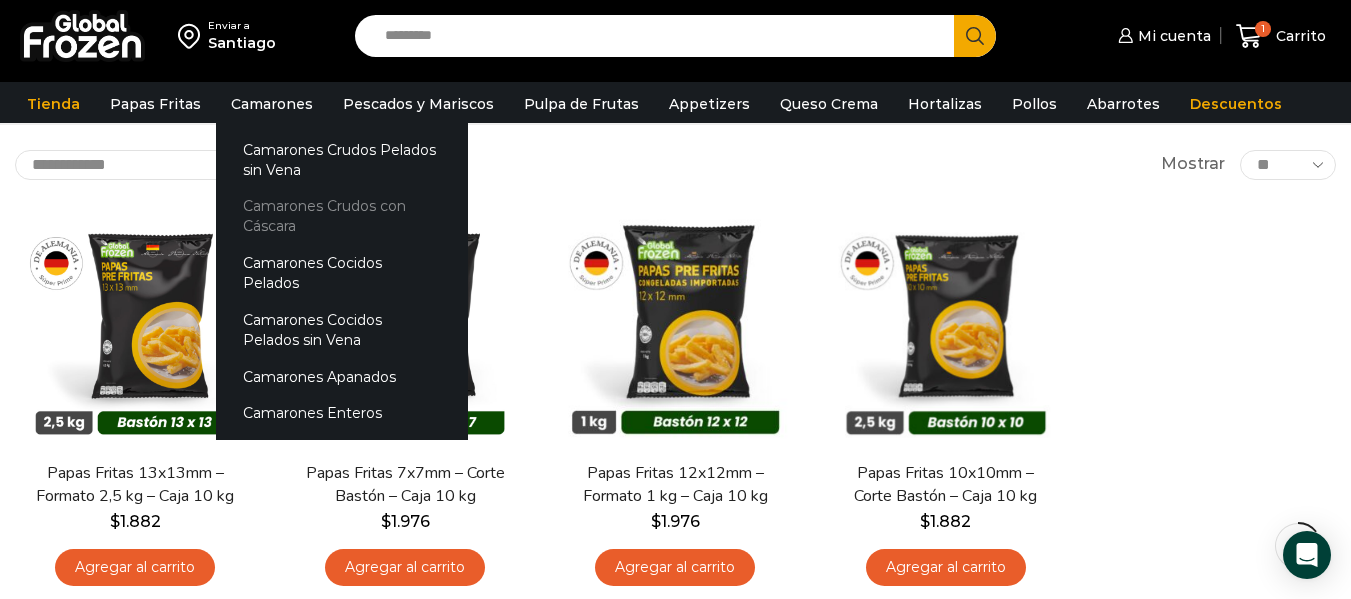 click on "Camarones Crudos con Cáscara" at bounding box center (342, 216) 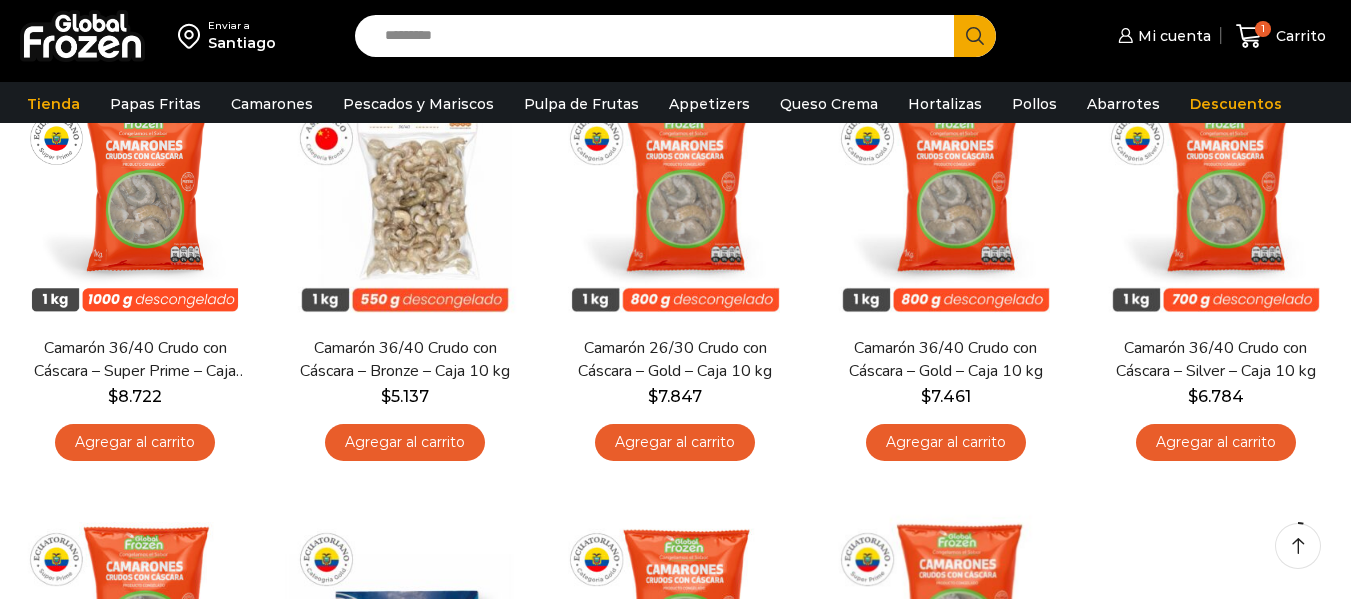scroll, scrollTop: 0, scrollLeft: 0, axis: both 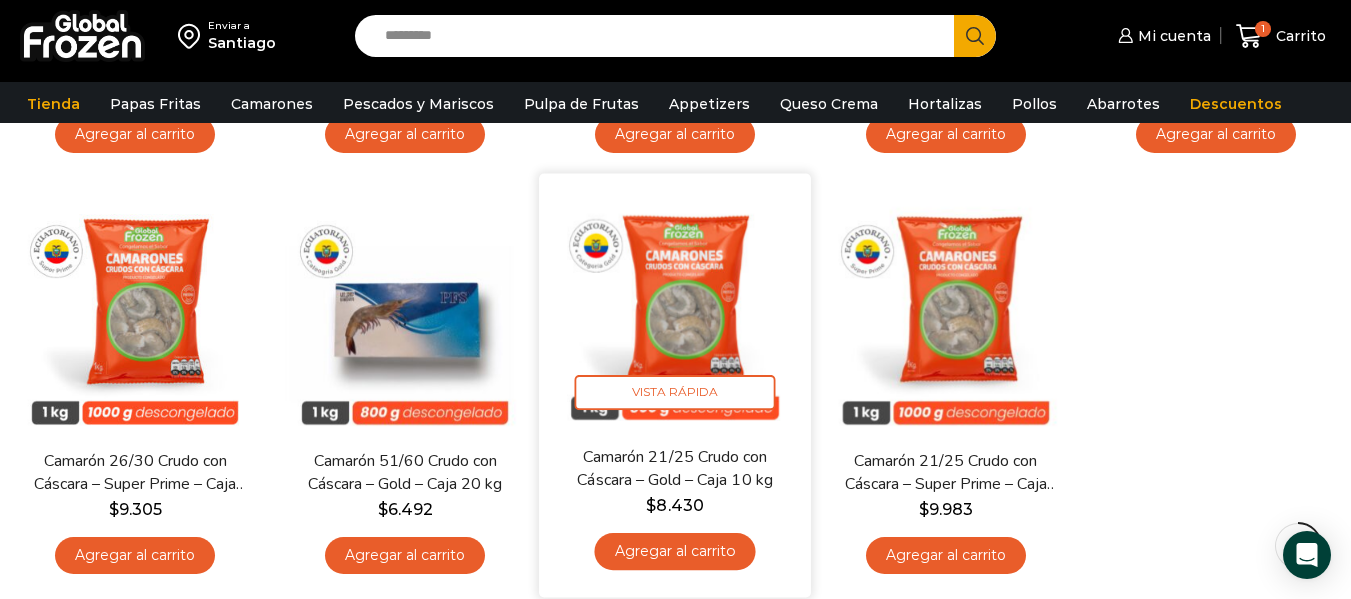 click on "Agregar al carrito" at bounding box center (675, 551) 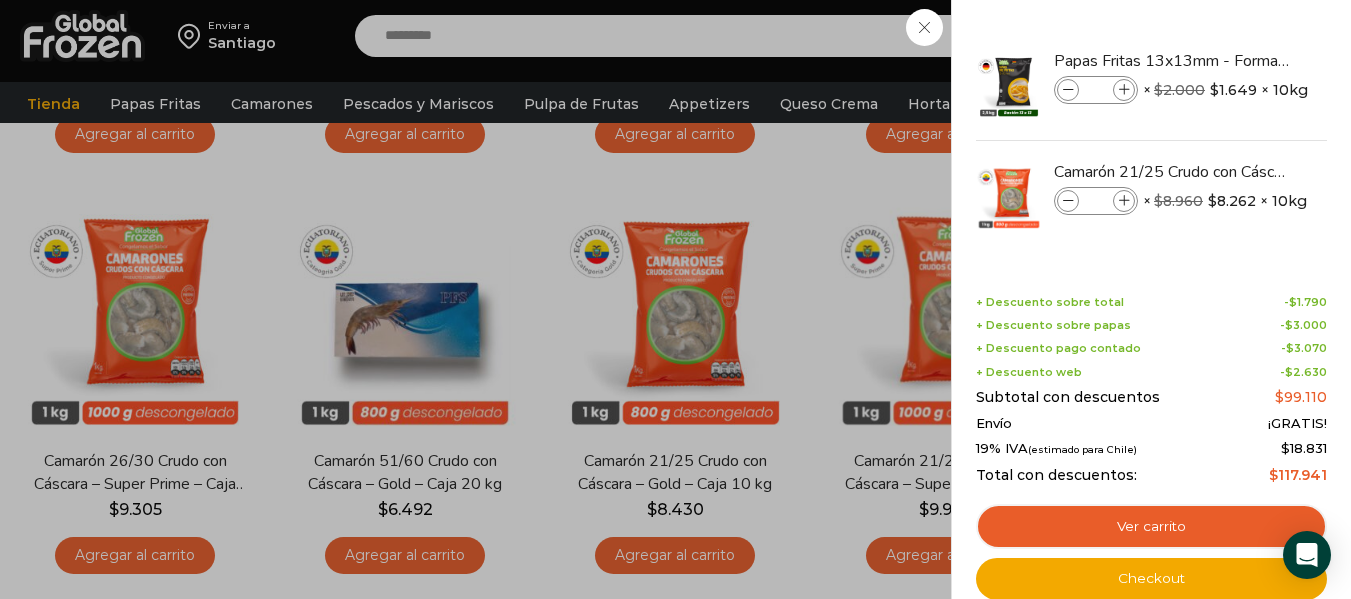 click on "2
Carrito
2
2
Shopping Cart
*" at bounding box center [1281, 36] 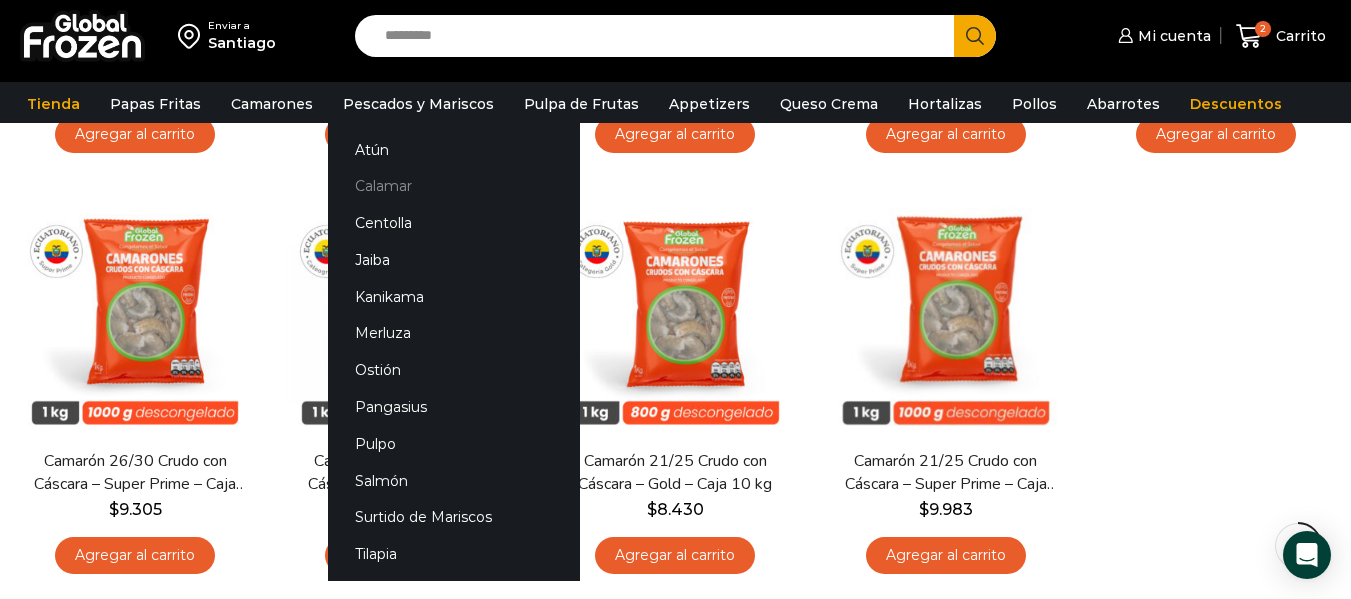 click on "Calamar" at bounding box center [454, 186] 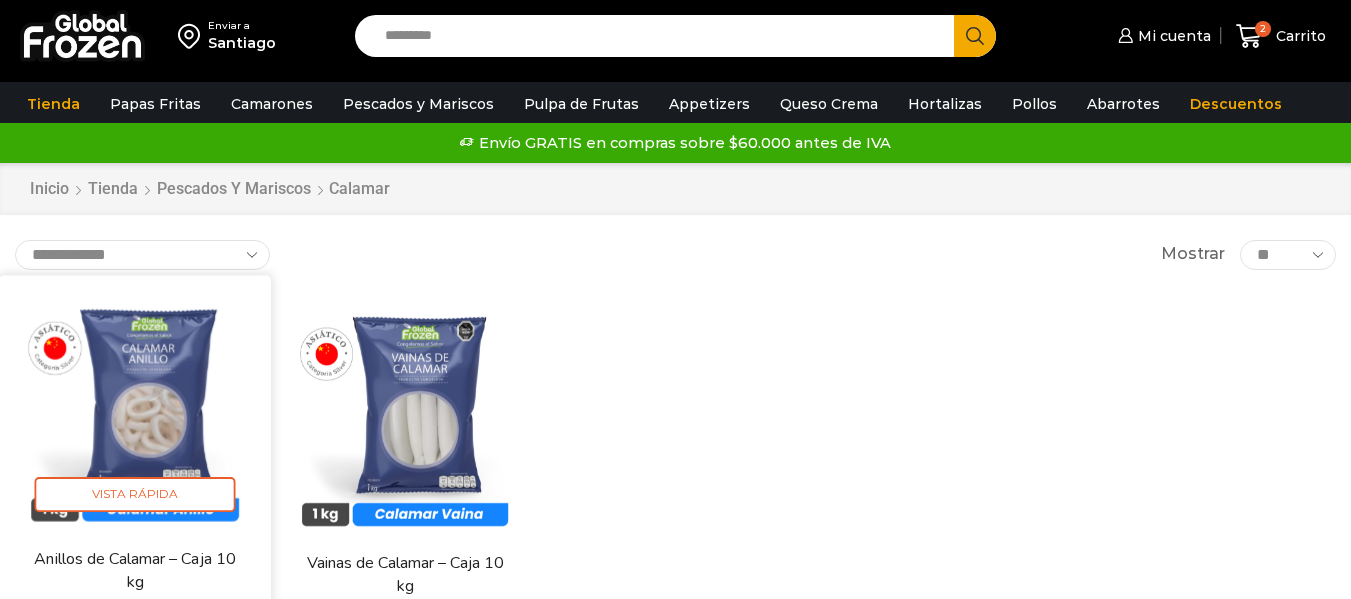scroll, scrollTop: 0, scrollLeft: 0, axis: both 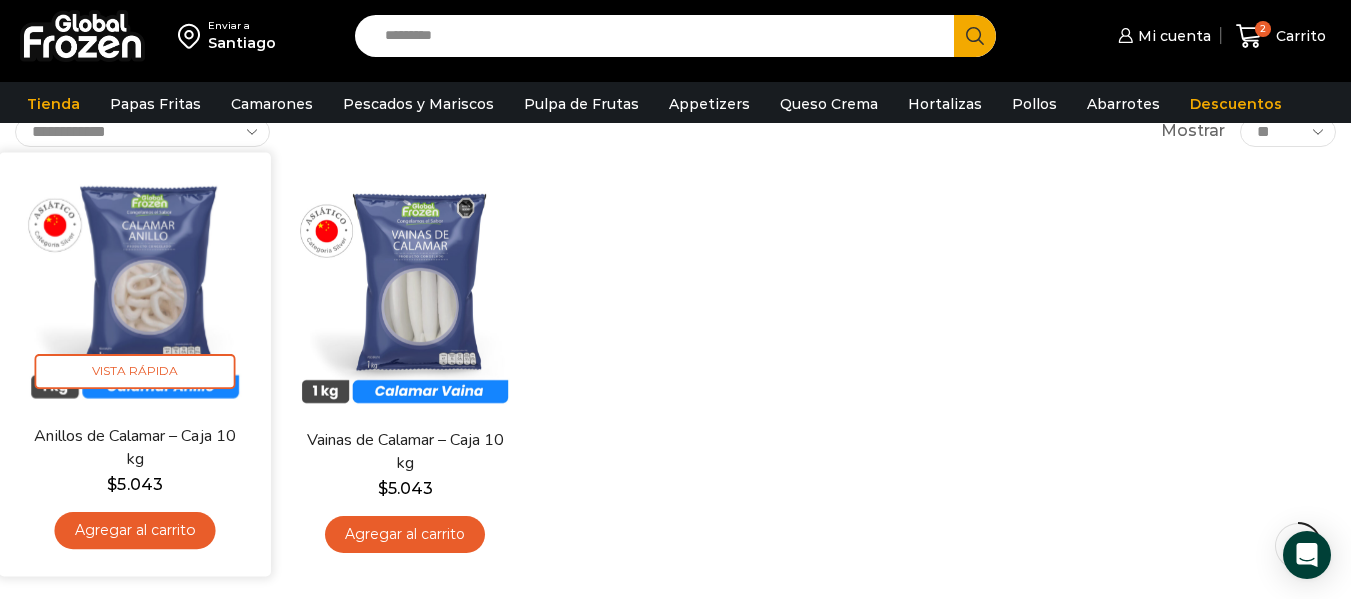 click on "Agregar al carrito" at bounding box center [135, 530] 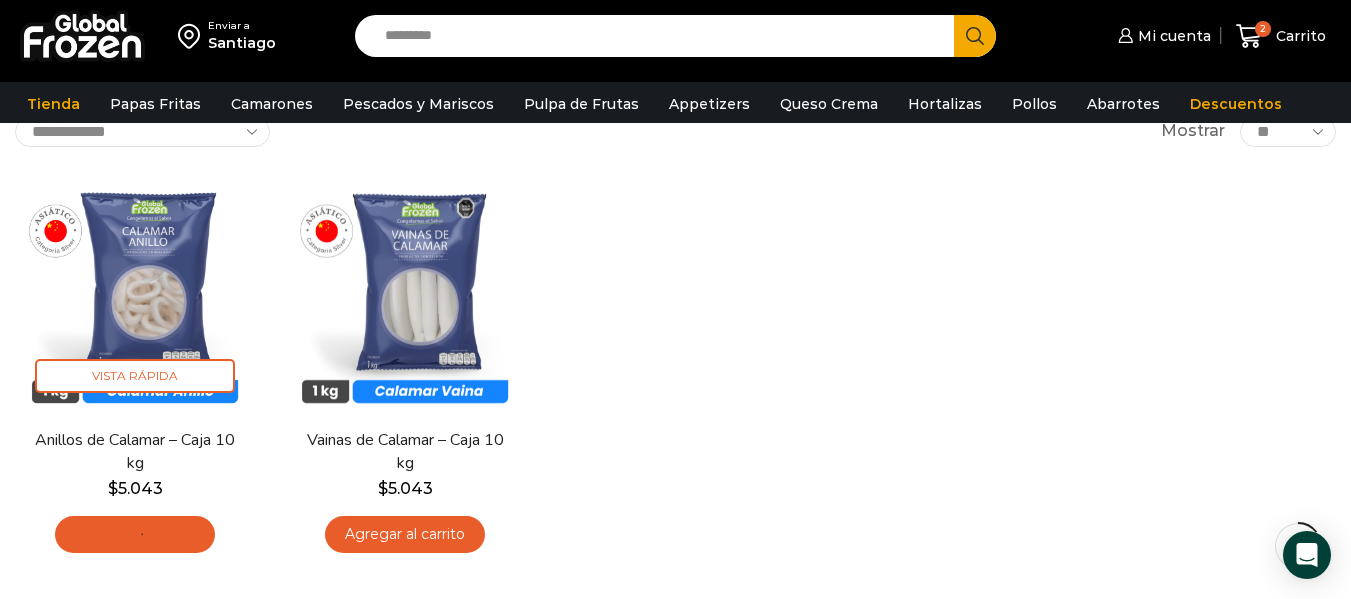 scroll, scrollTop: 0, scrollLeft: 0, axis: both 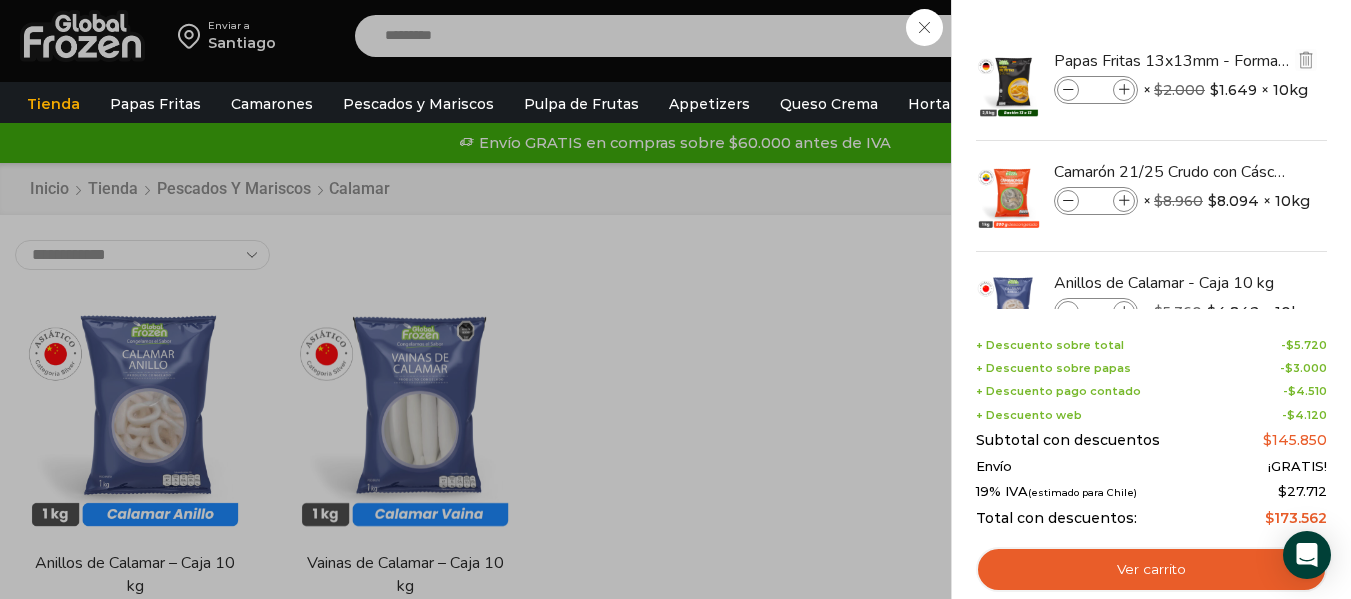 click at bounding box center [1124, 90] 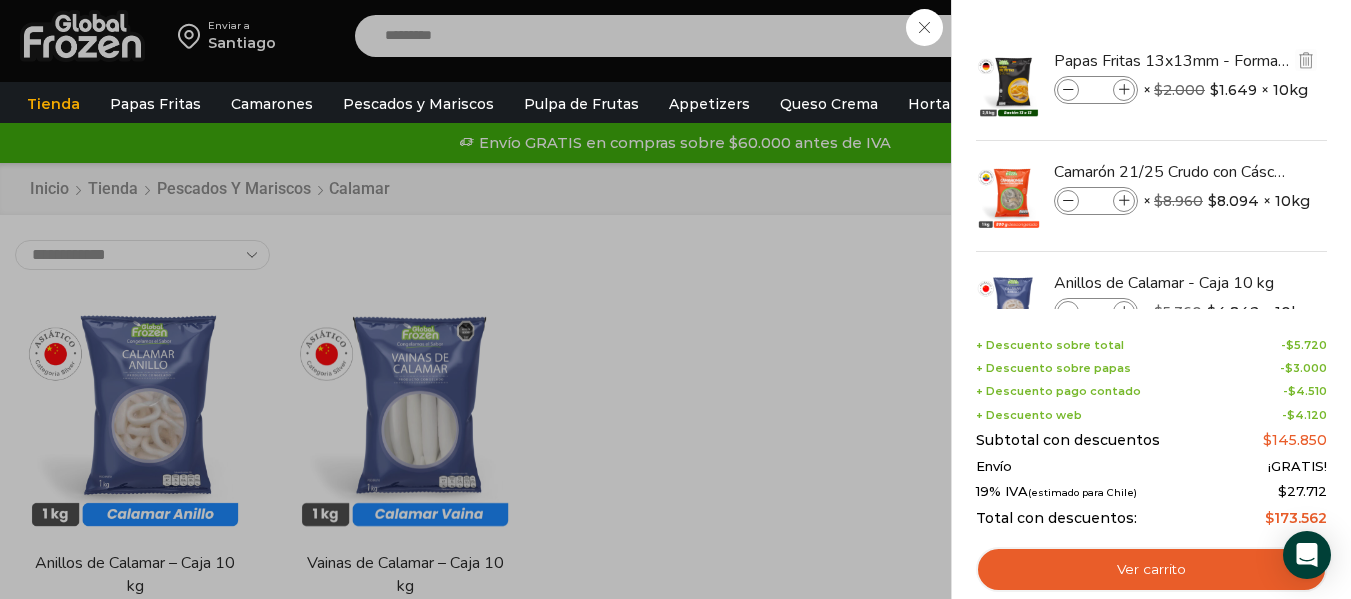 click at bounding box center (1124, 90) 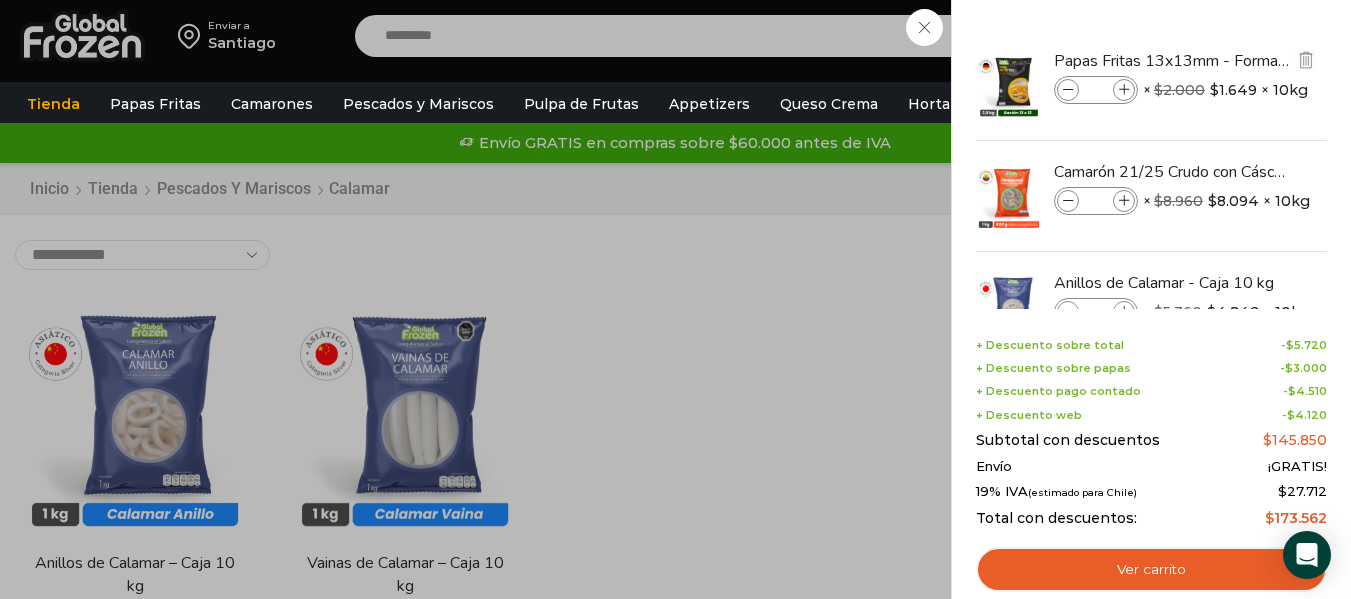 click at bounding box center (1124, 90) 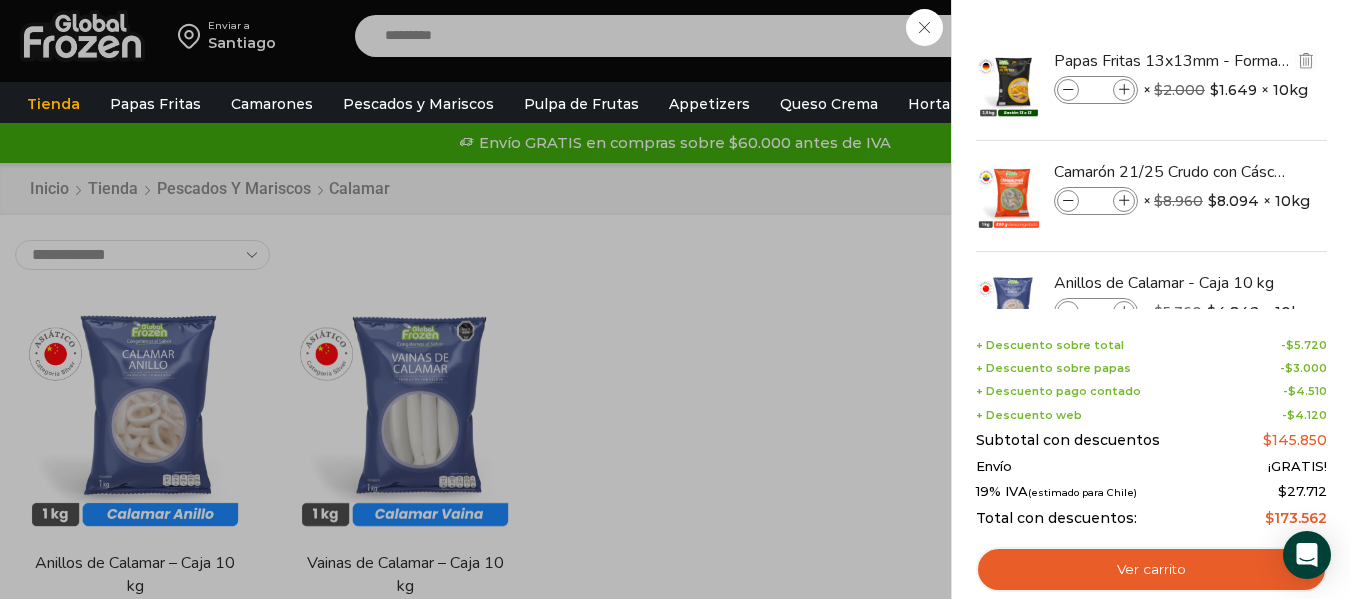 type on "*" 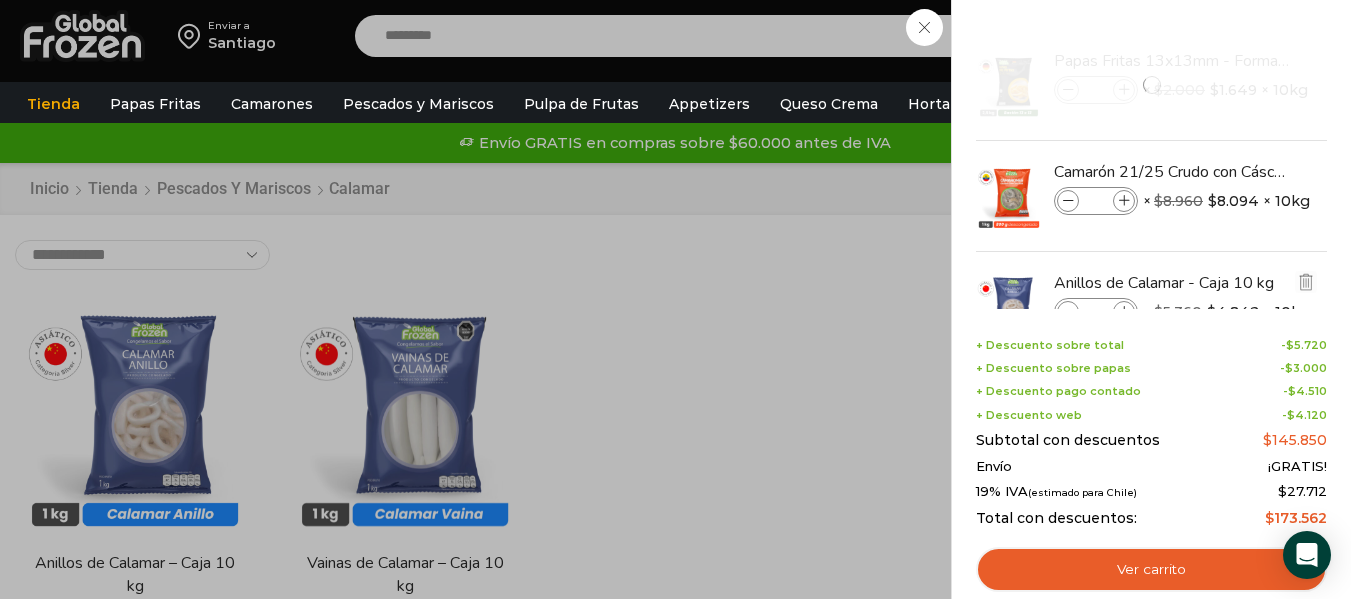 scroll, scrollTop: 68, scrollLeft: 0, axis: vertical 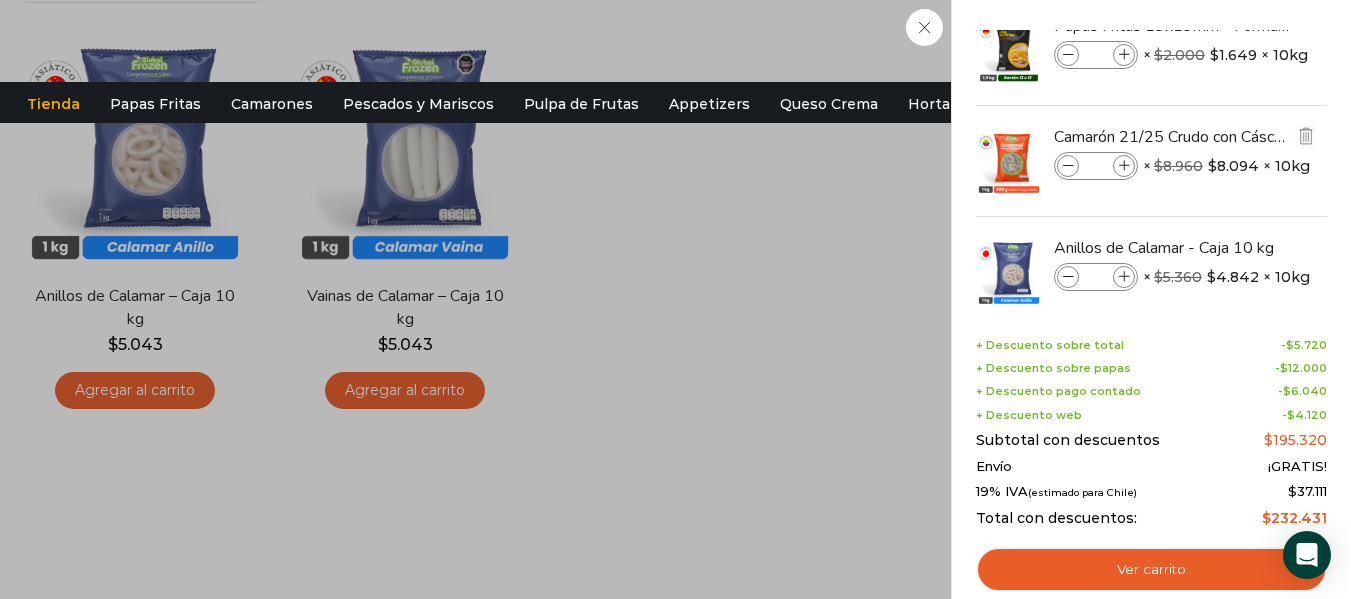 click at bounding box center (1009, 161) 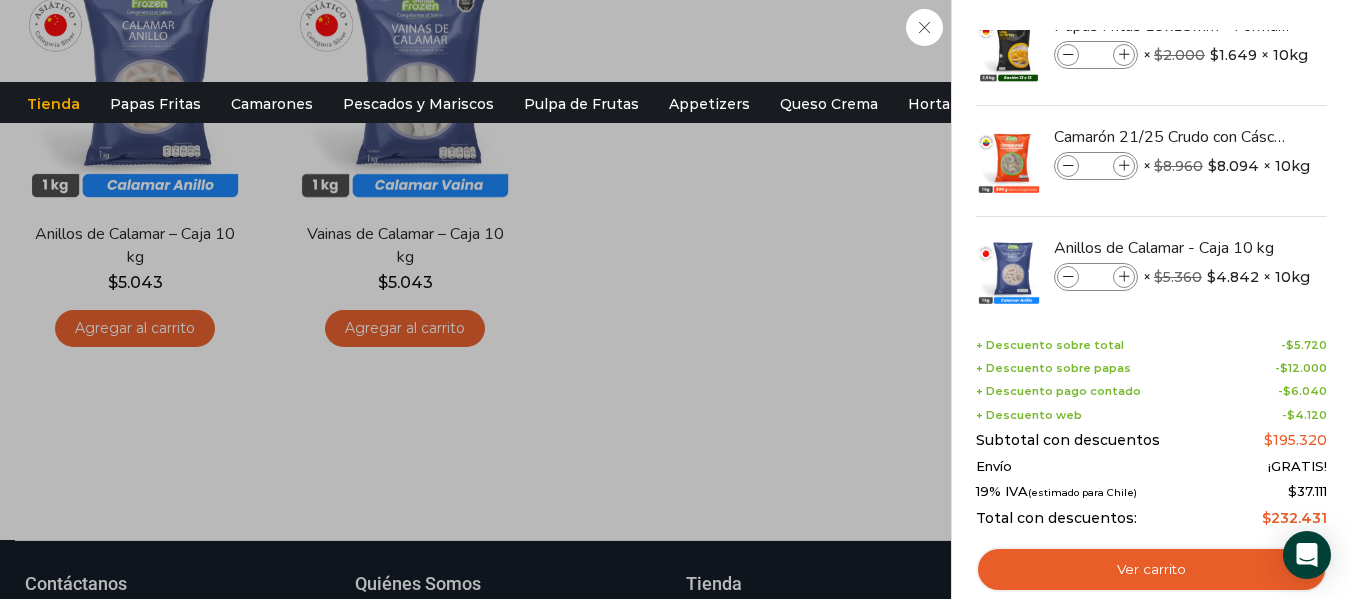 scroll, scrollTop: 433, scrollLeft: 0, axis: vertical 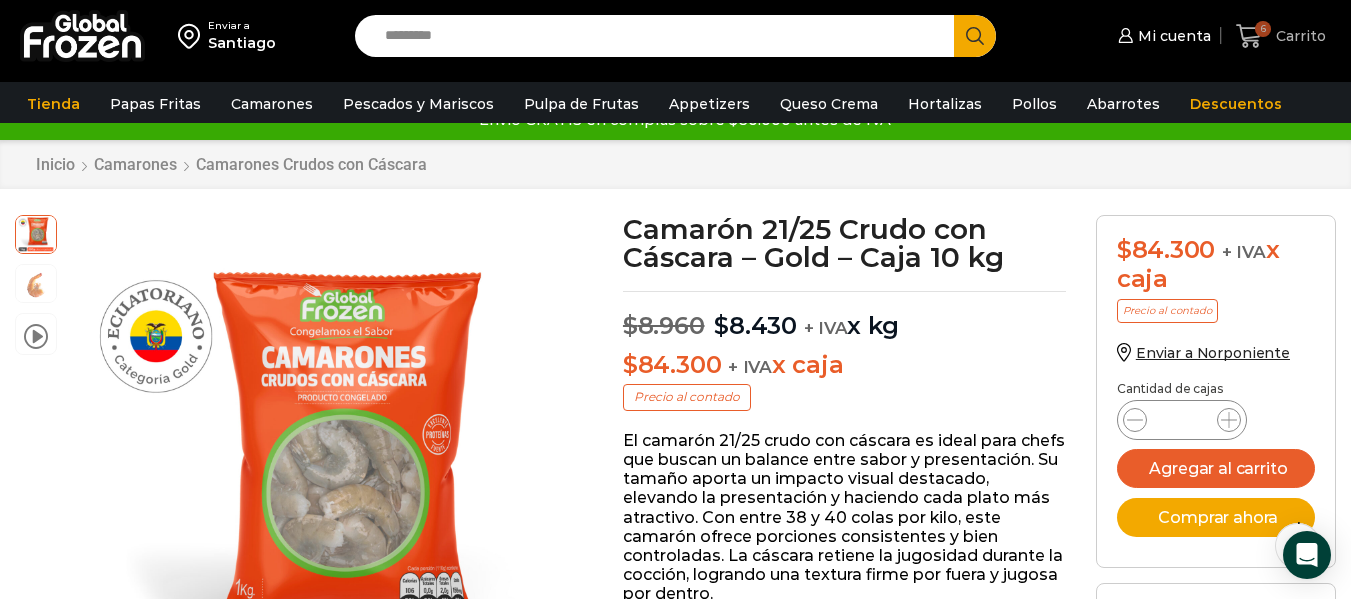 click 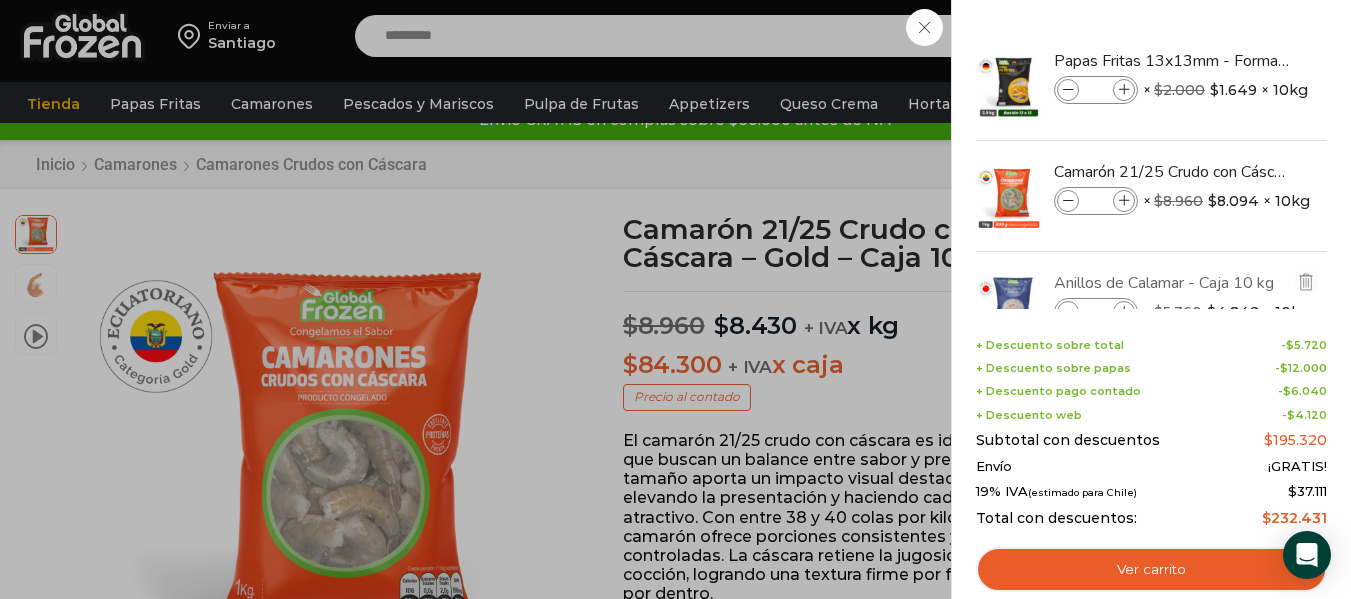 click on "Anillos de Calamar - Caja 10 kg" at bounding box center (1173, 283) 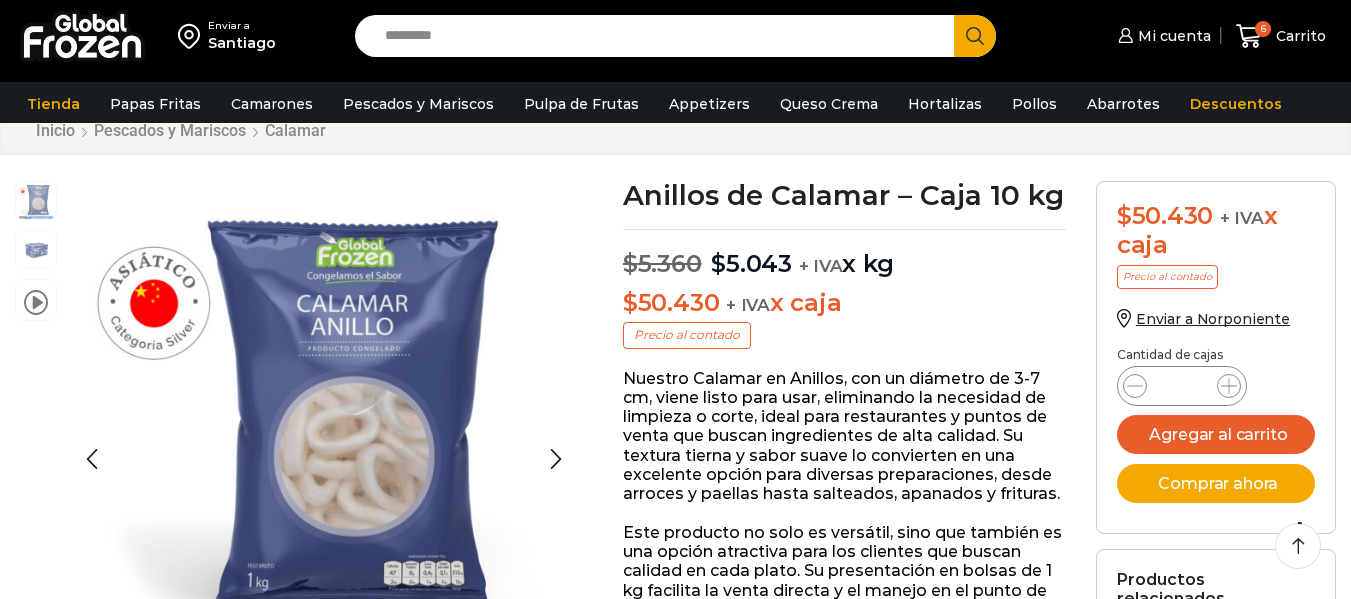 scroll, scrollTop: 67, scrollLeft: 0, axis: vertical 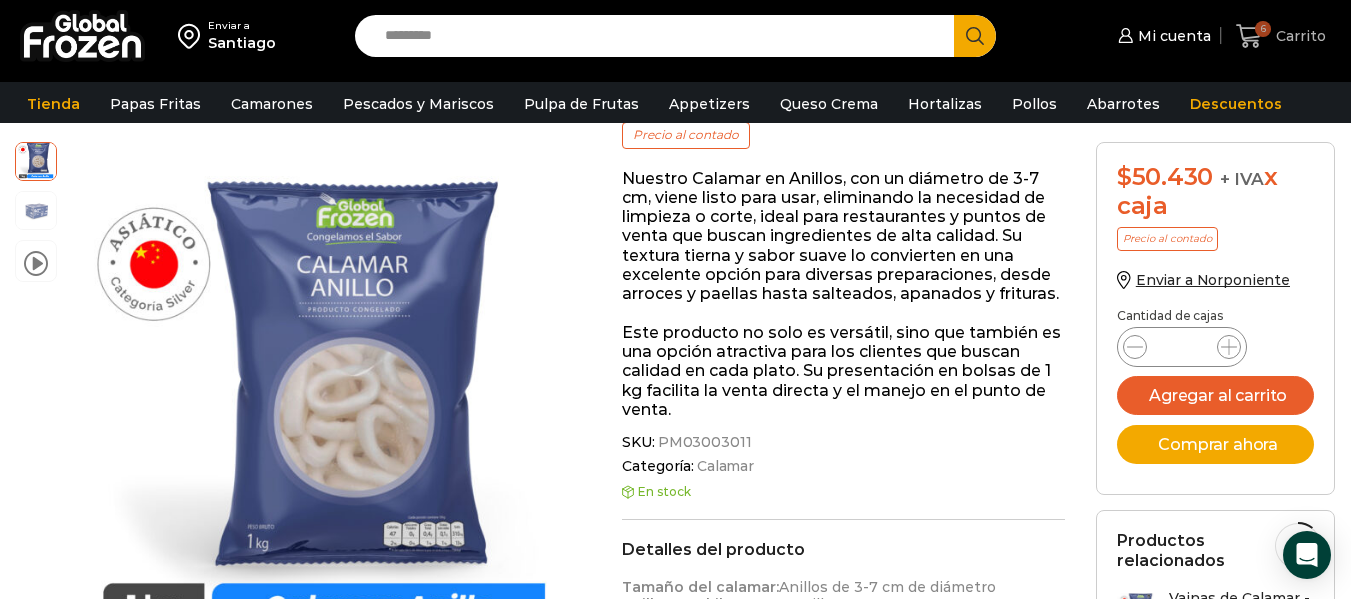 click on "6" at bounding box center (1263, 29) 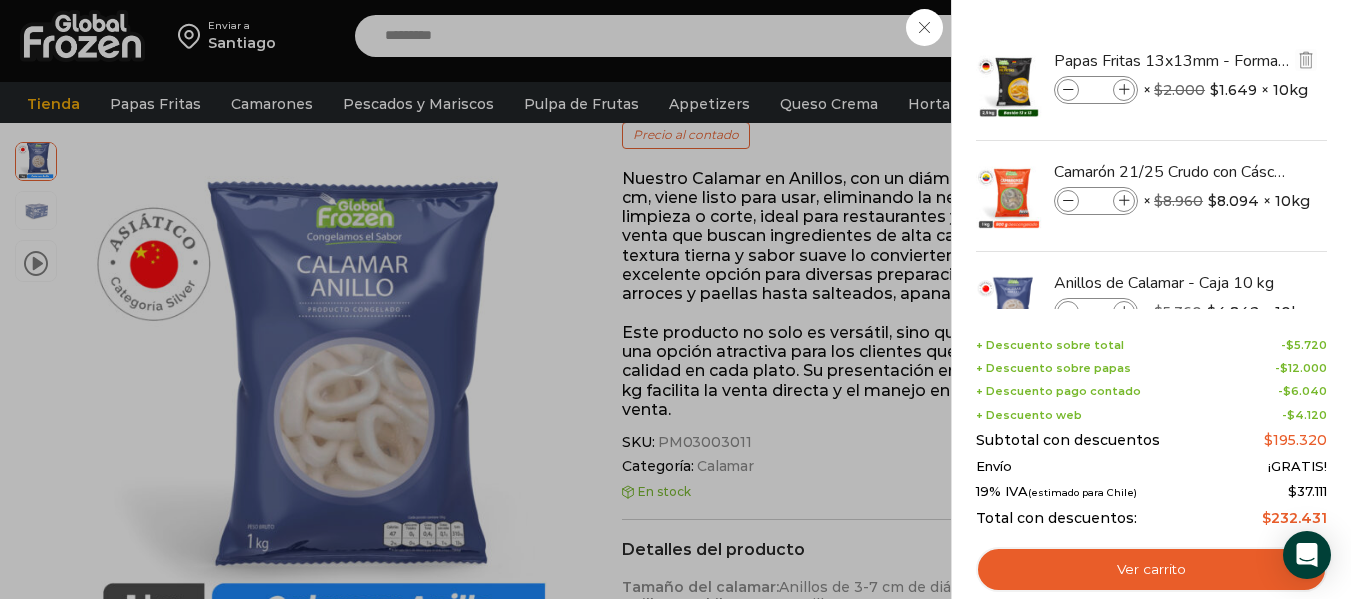click at bounding box center [1068, 90] 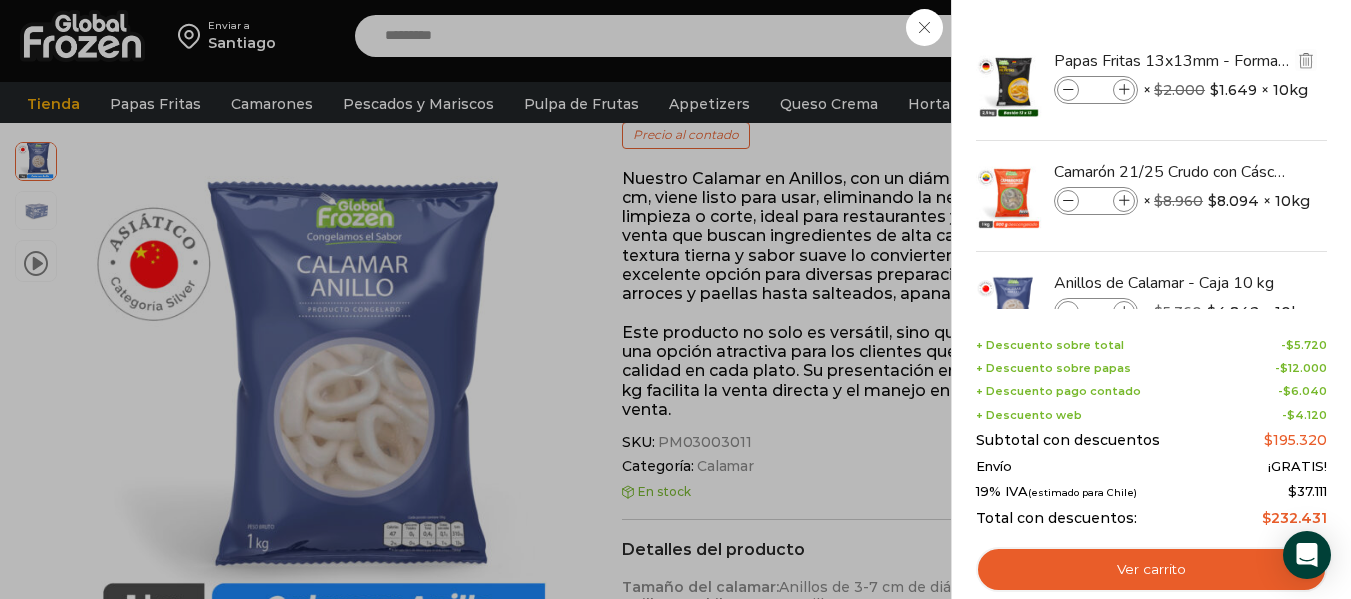 click at bounding box center [1124, 90] 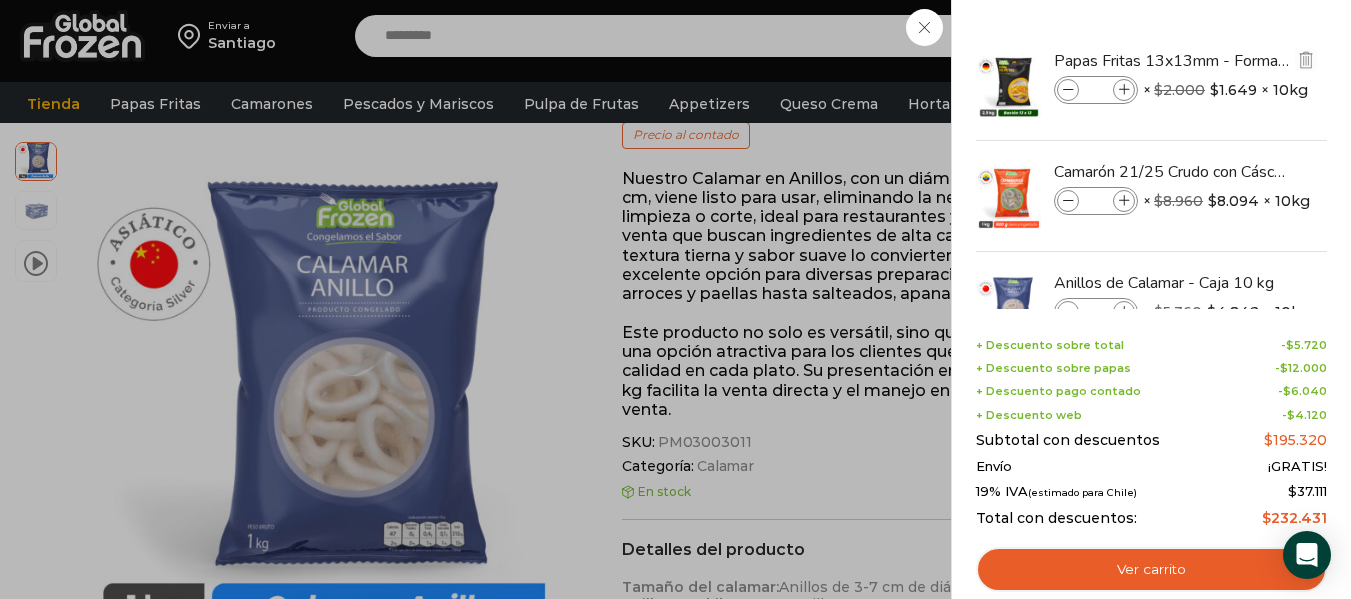type on "*" 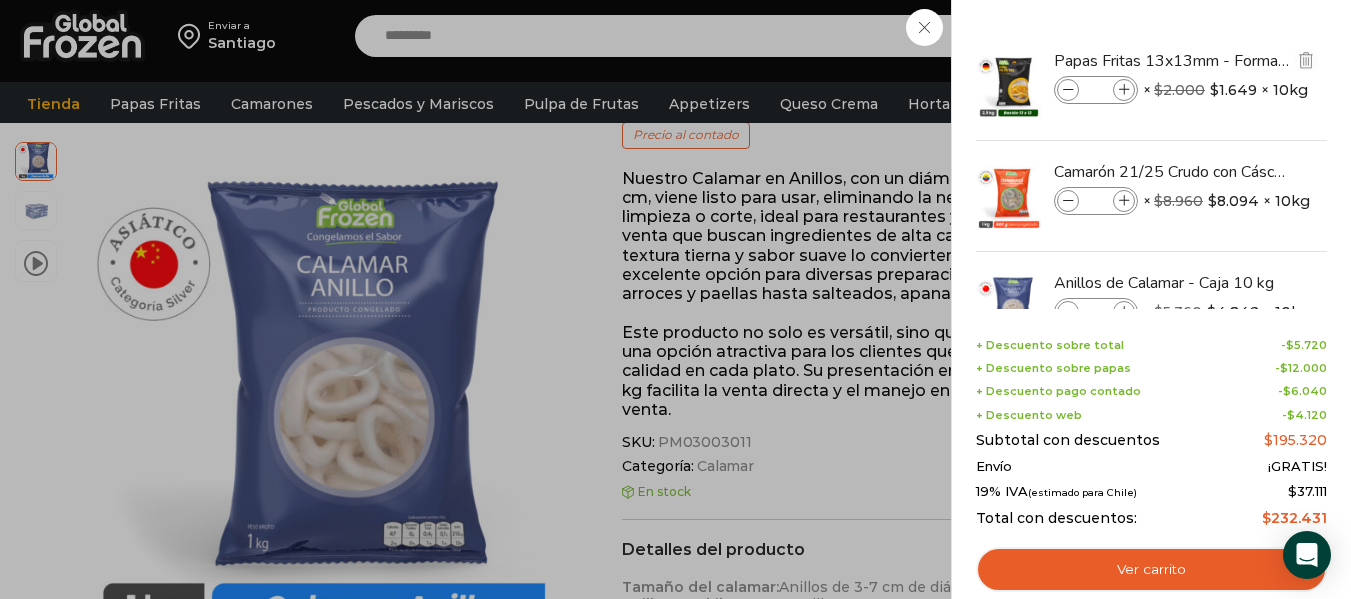 click at bounding box center [1009, 85] 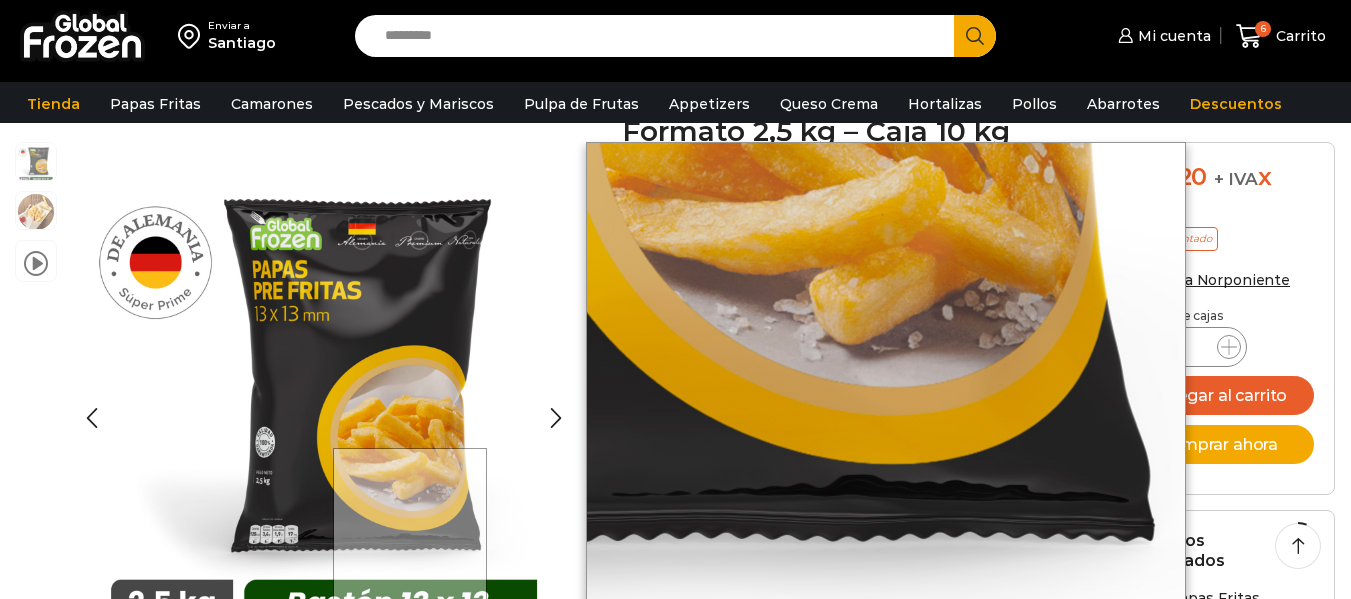 scroll, scrollTop: 167, scrollLeft: 0, axis: vertical 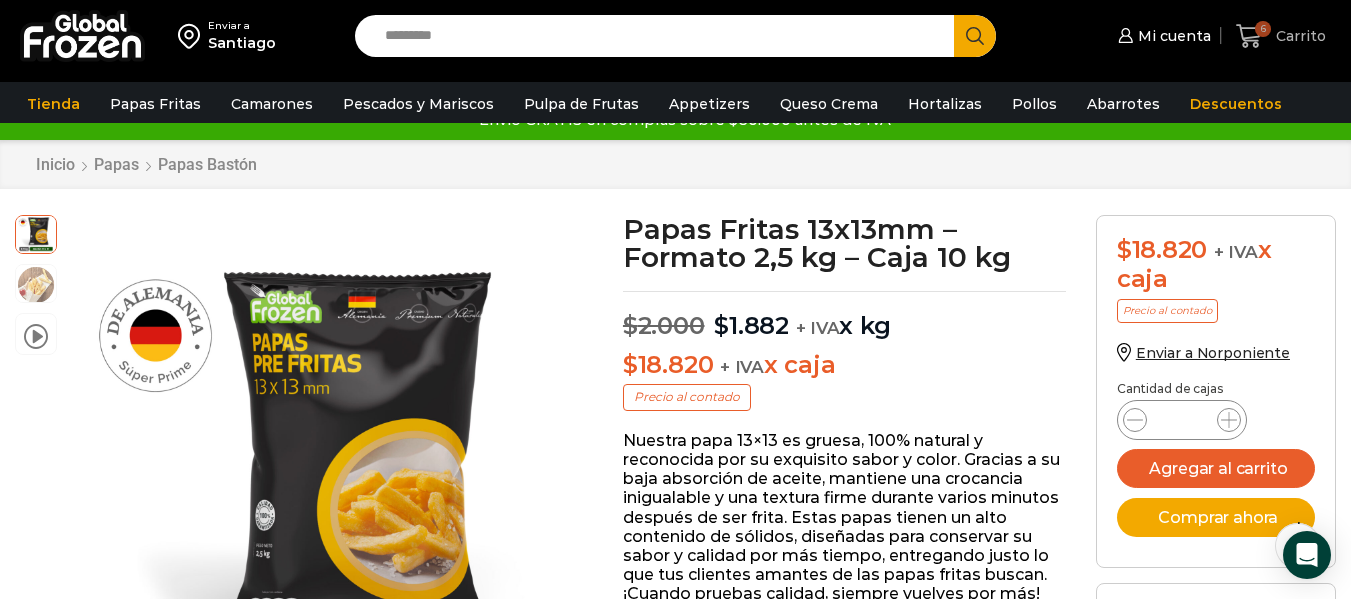 click on "6" at bounding box center (1263, 29) 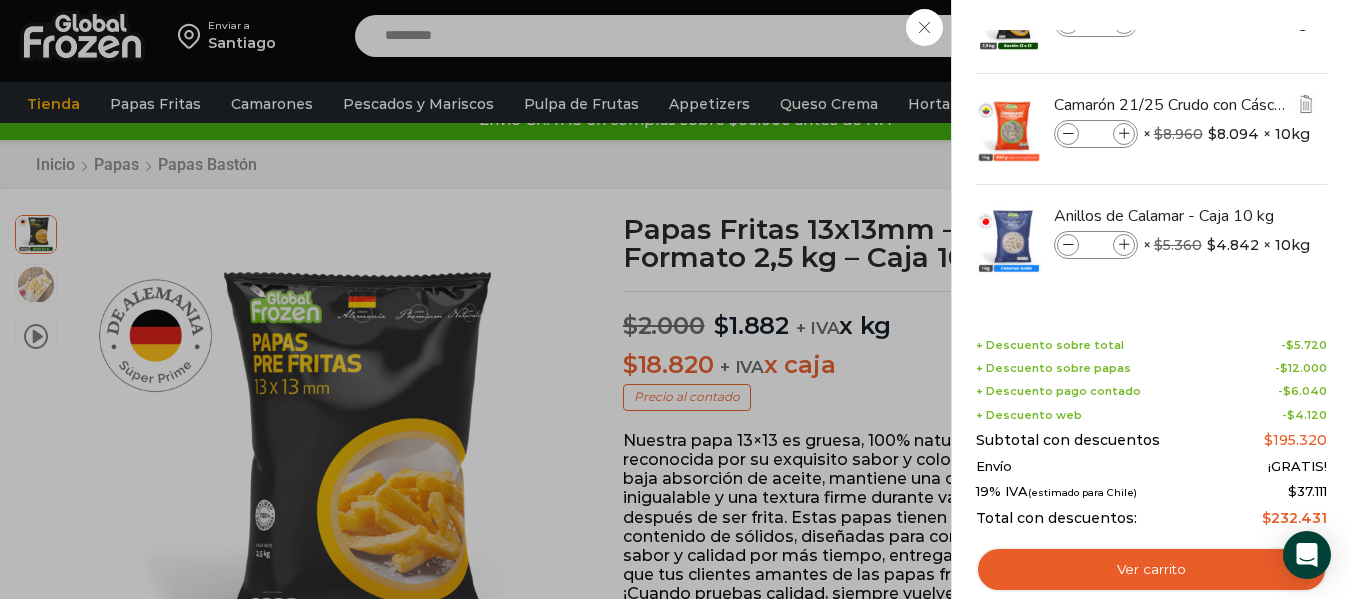 scroll, scrollTop: 68, scrollLeft: 0, axis: vertical 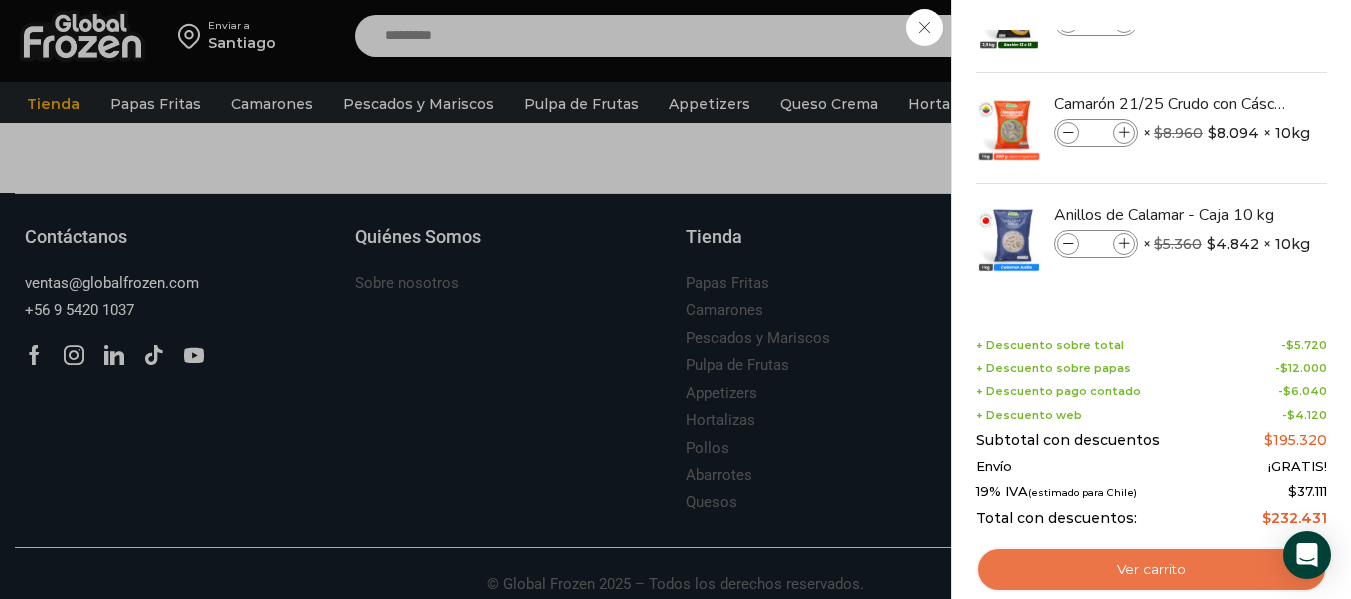 click on "Ver carrito" at bounding box center [1151, 570] 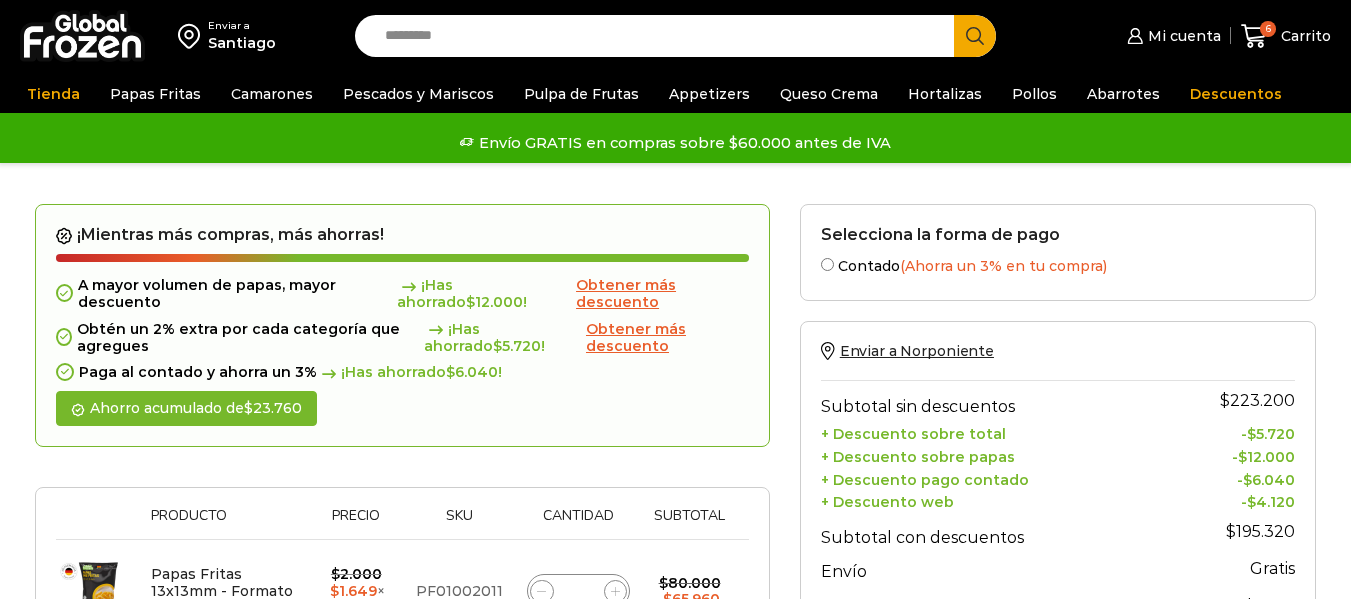 scroll, scrollTop: 0, scrollLeft: 0, axis: both 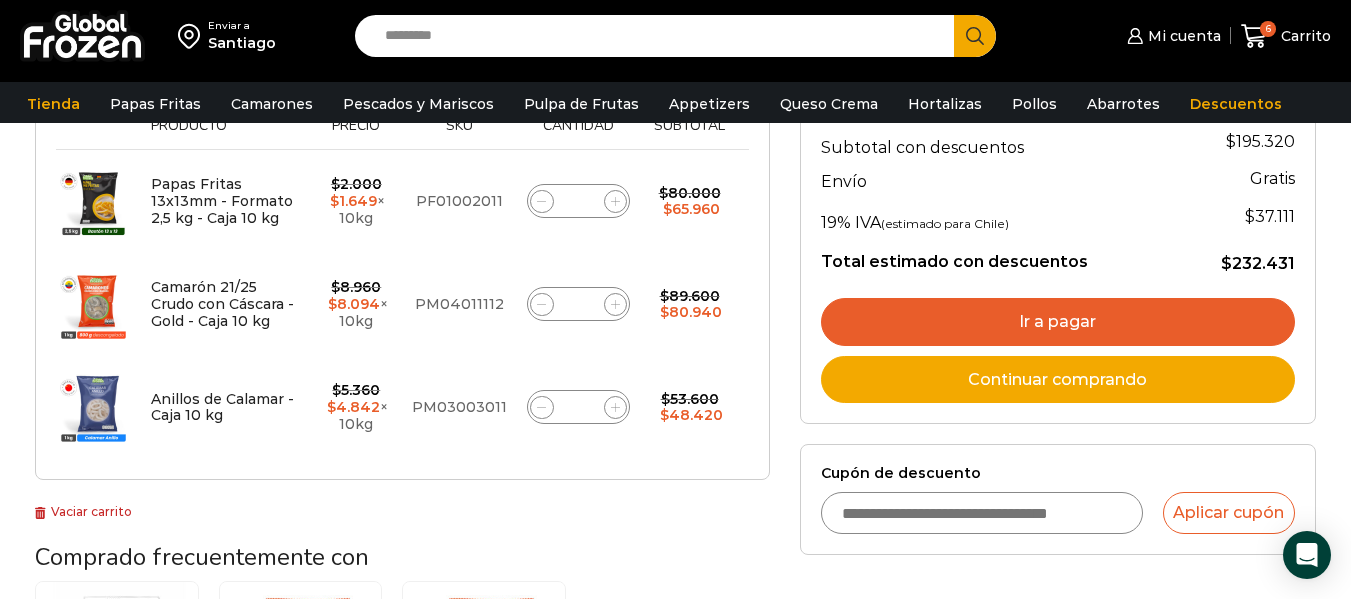 click on "Ir a pagar" at bounding box center [1058, 322] 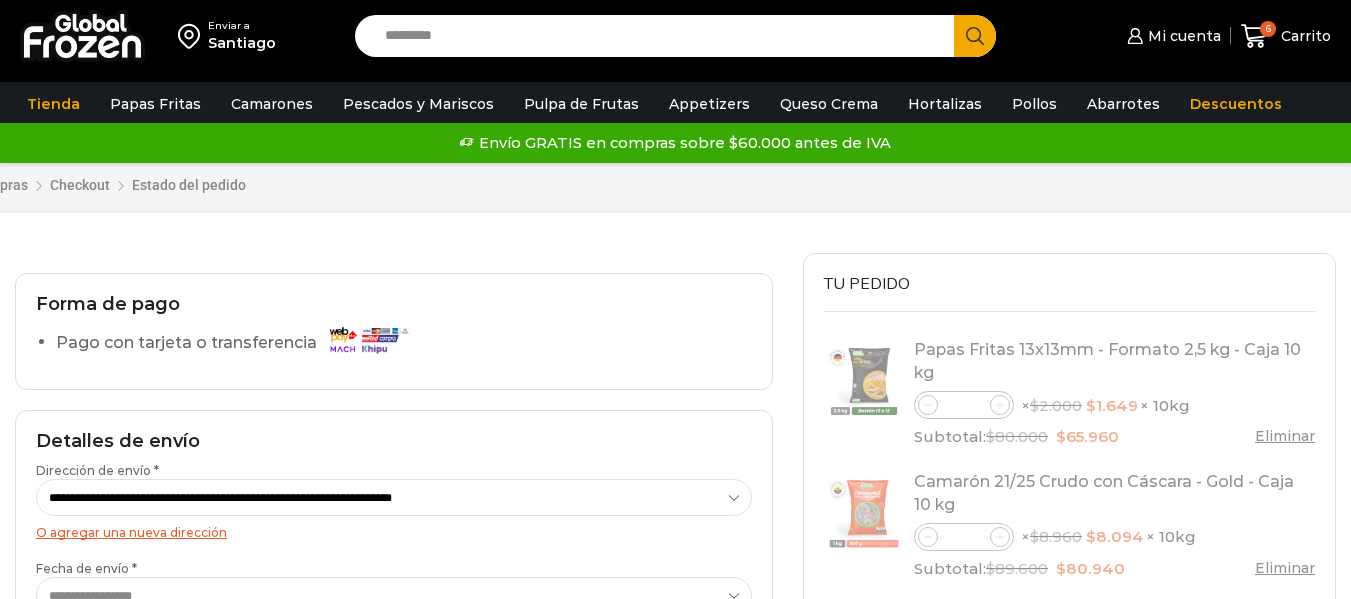 scroll, scrollTop: 0, scrollLeft: 0, axis: both 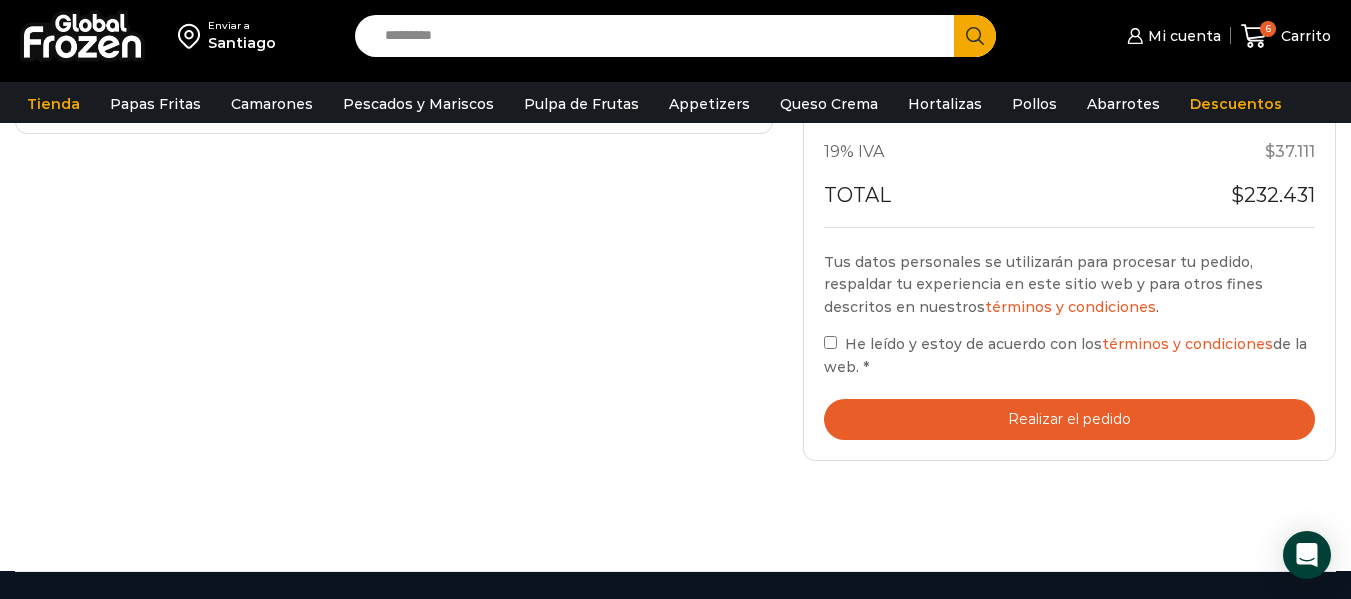 drag, startPoint x: 833, startPoint y: 334, endPoint x: 842, endPoint y: 343, distance: 12.727922 